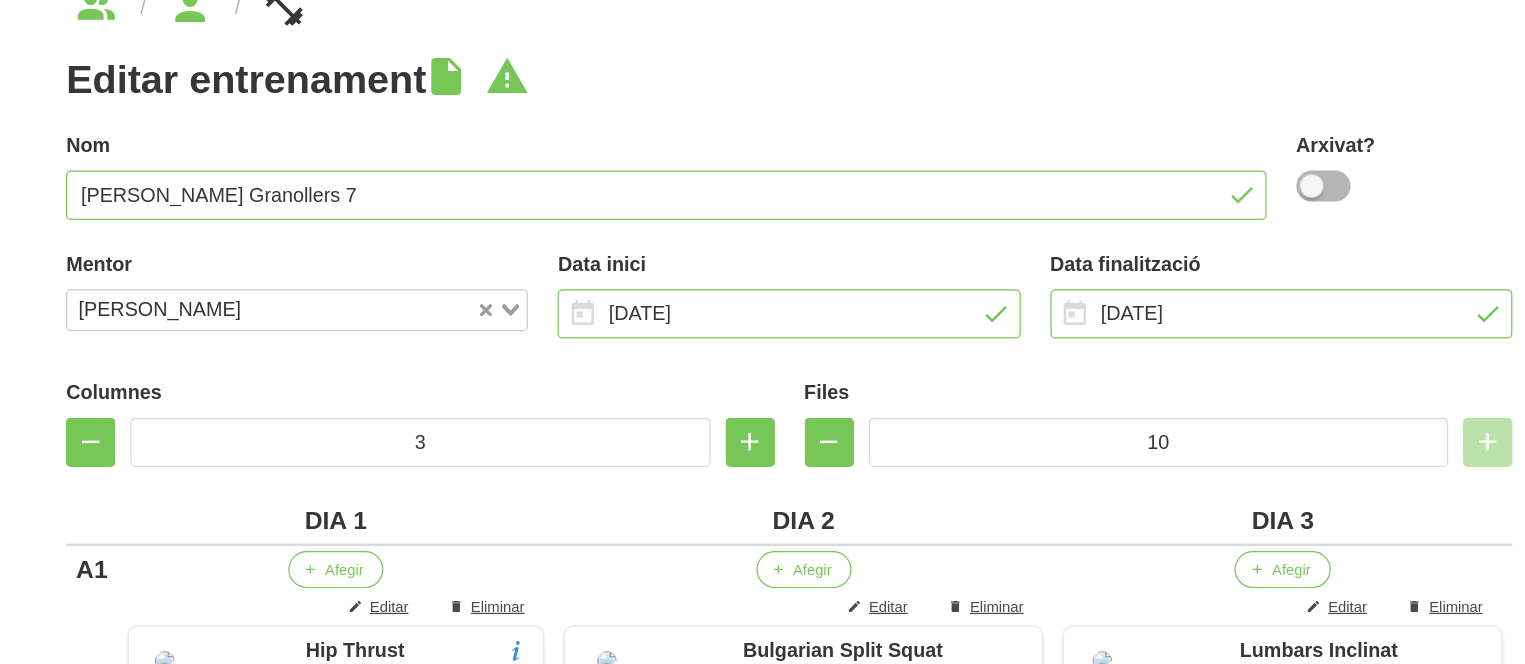 scroll, scrollTop: 0, scrollLeft: 0, axis: both 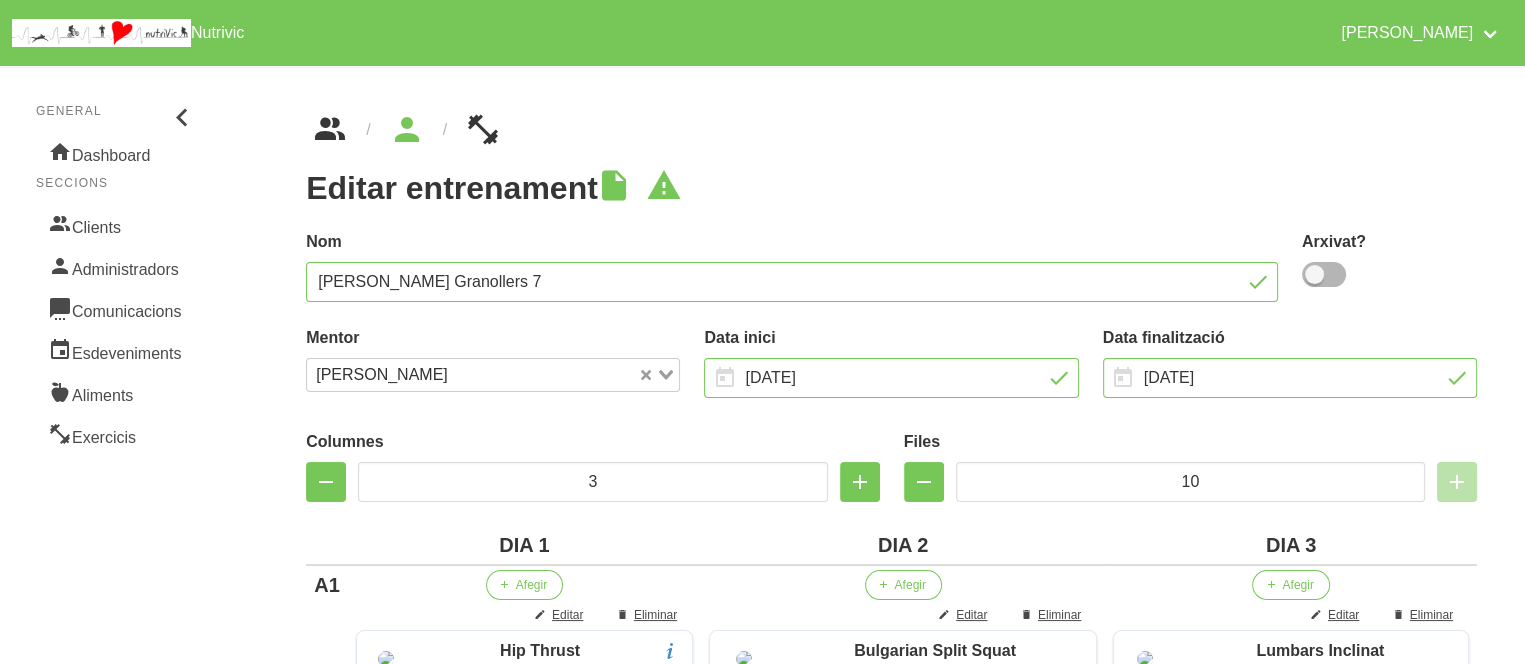 click at bounding box center [330, 130] 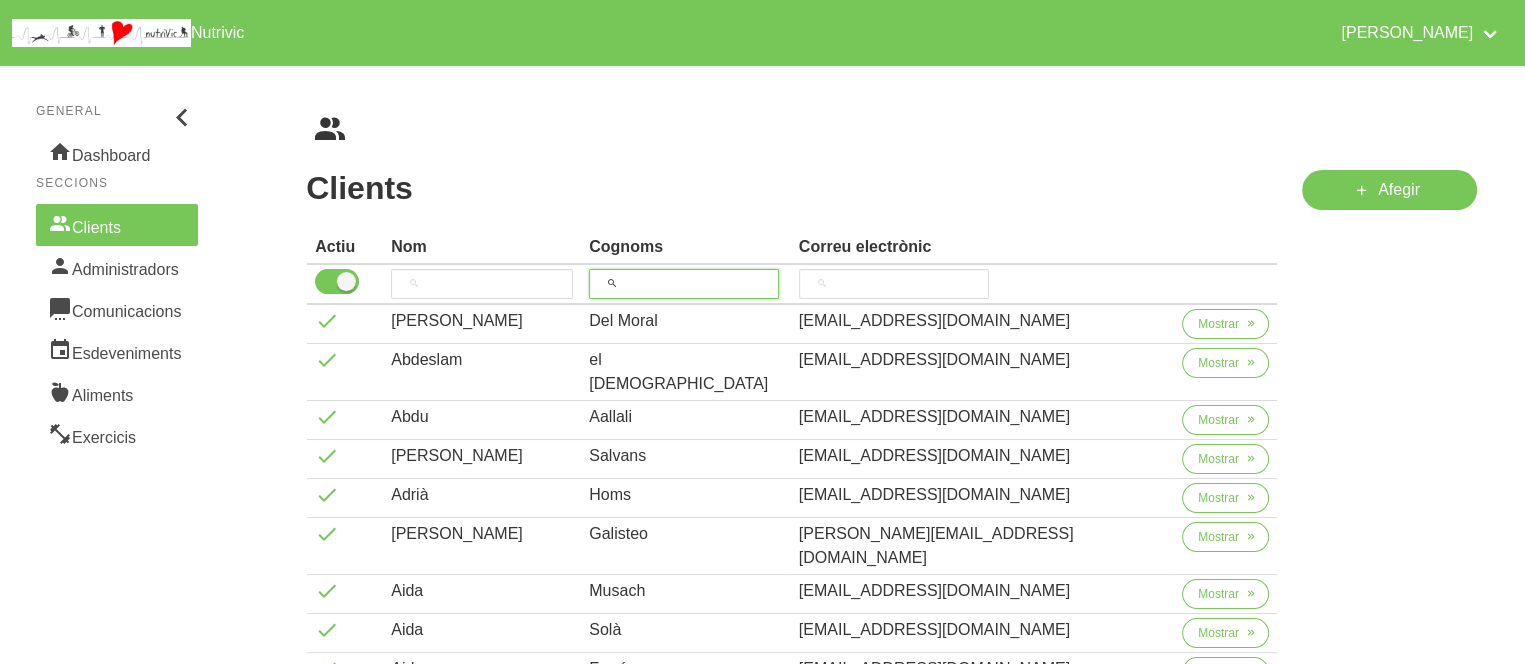 click at bounding box center (684, 284) 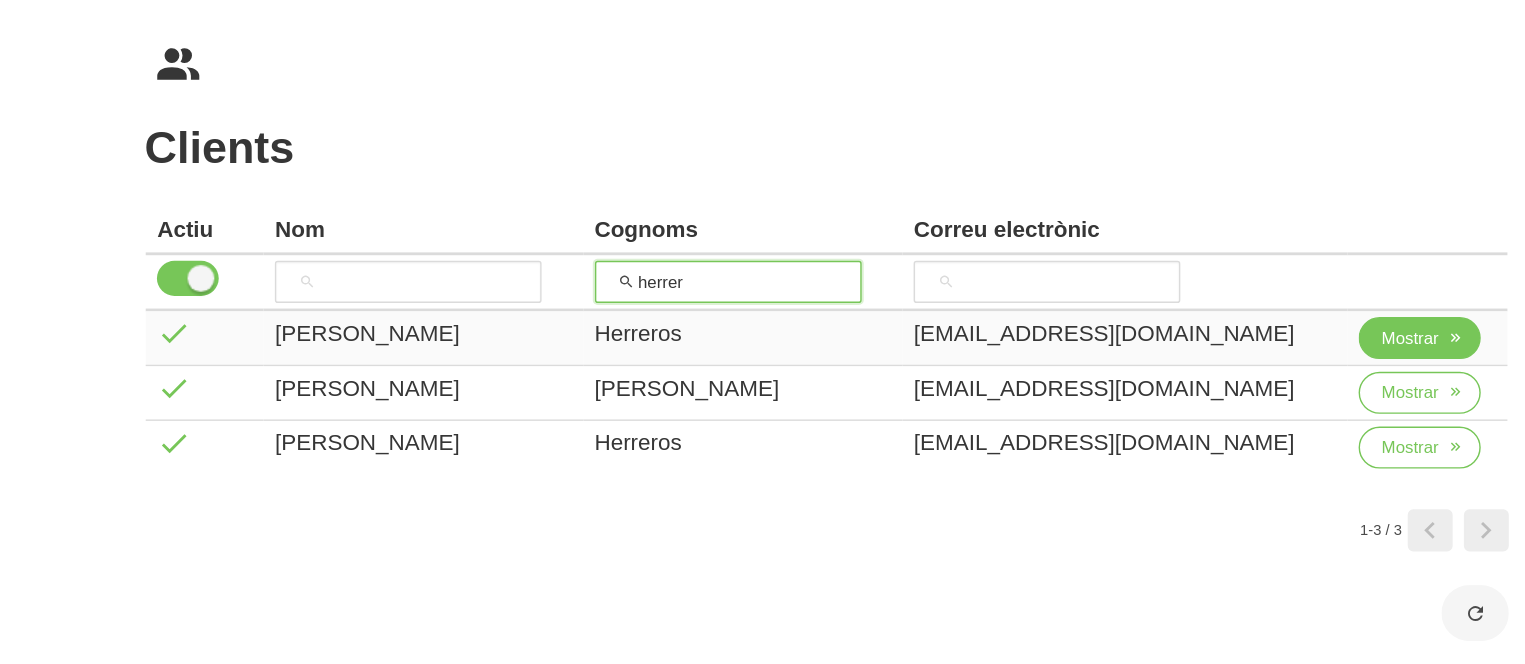 type on "herrer" 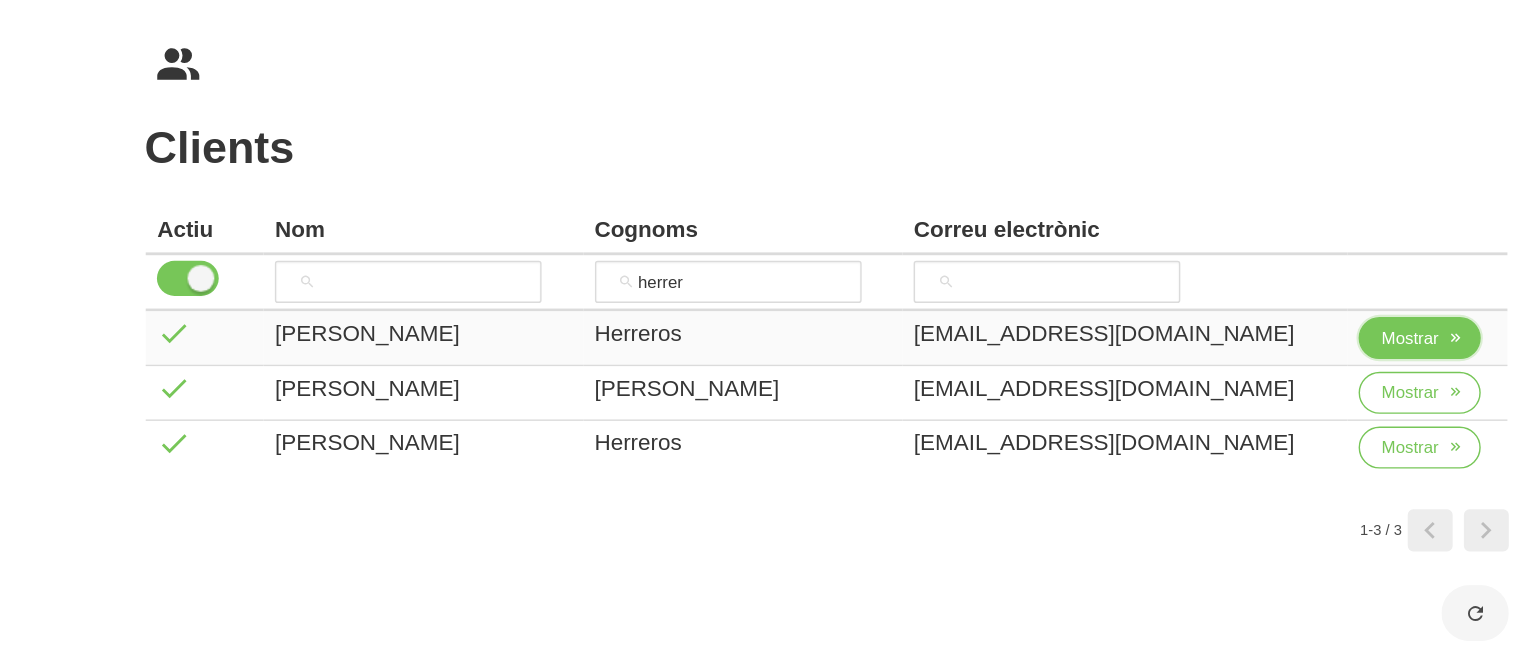 click on "Mostrar" at bounding box center [1207, 324] 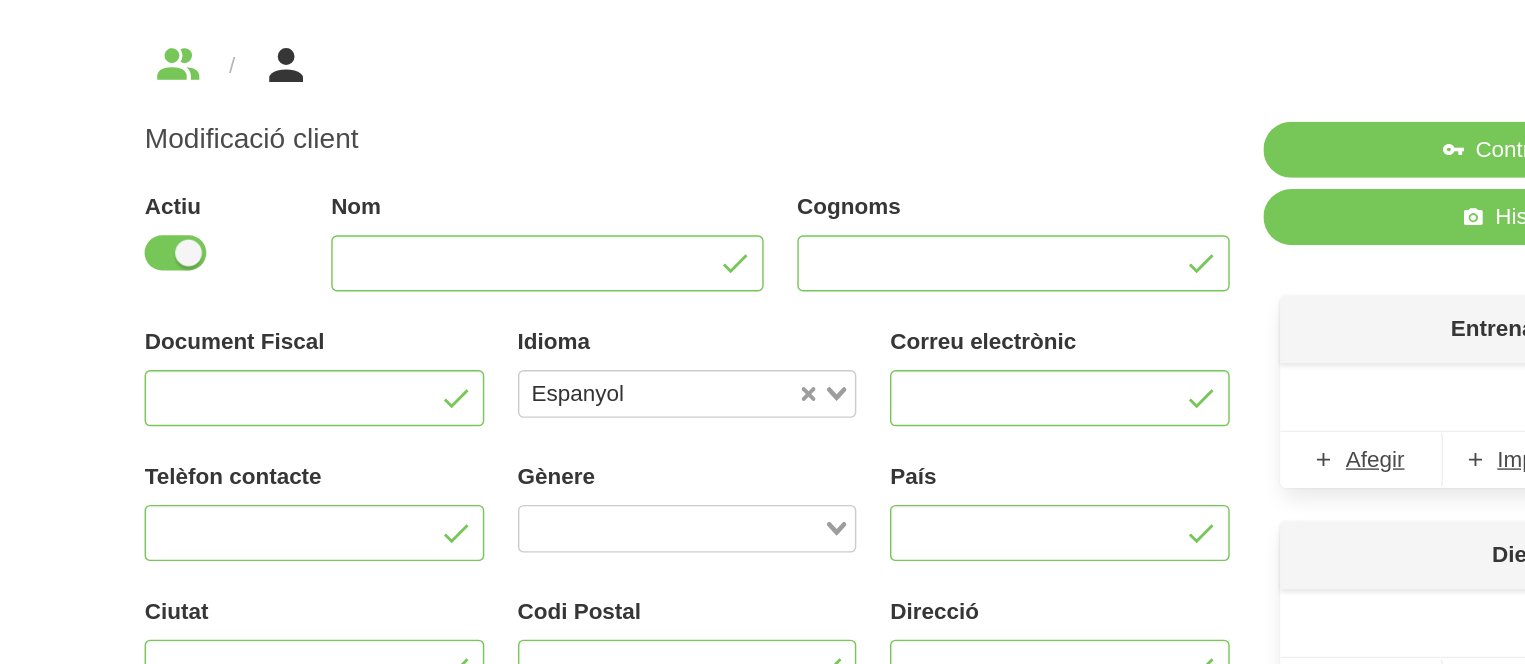 type on "[PERSON_NAME]" 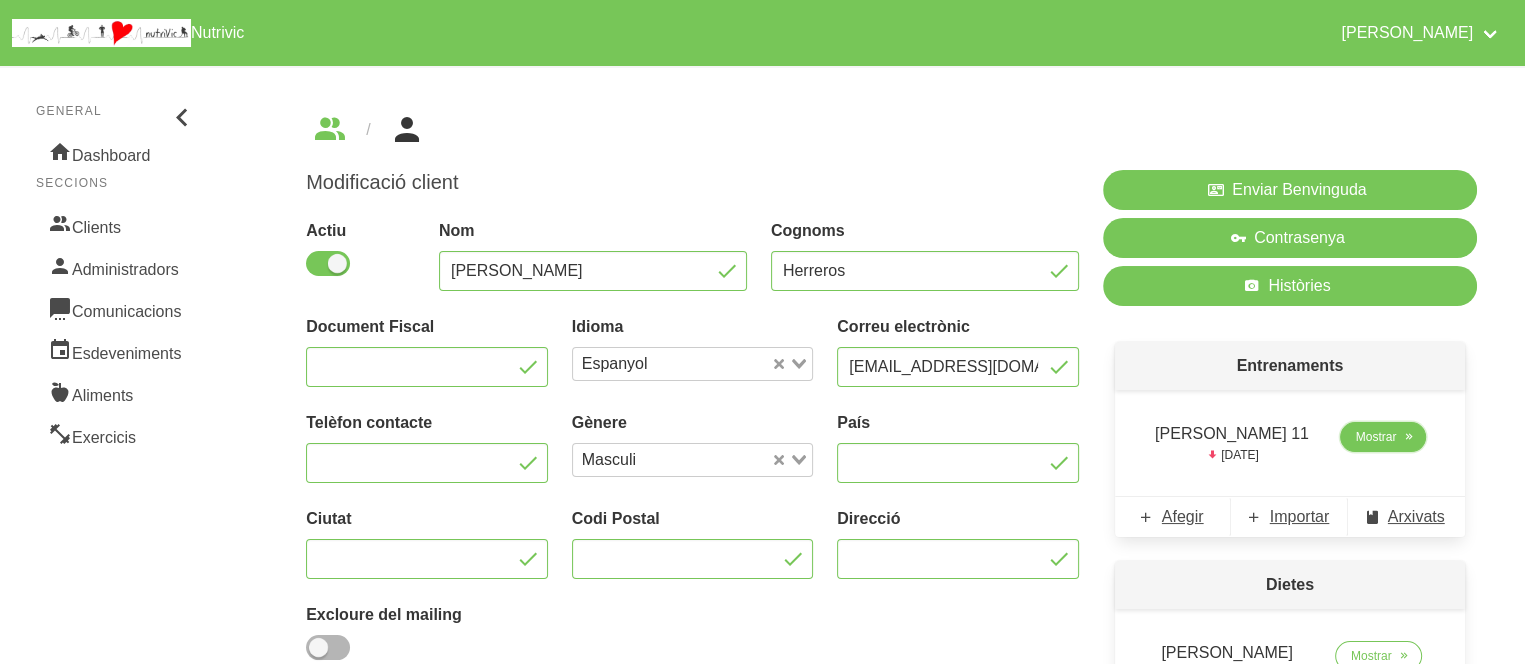 click on "Mostrar" at bounding box center (1383, 437) 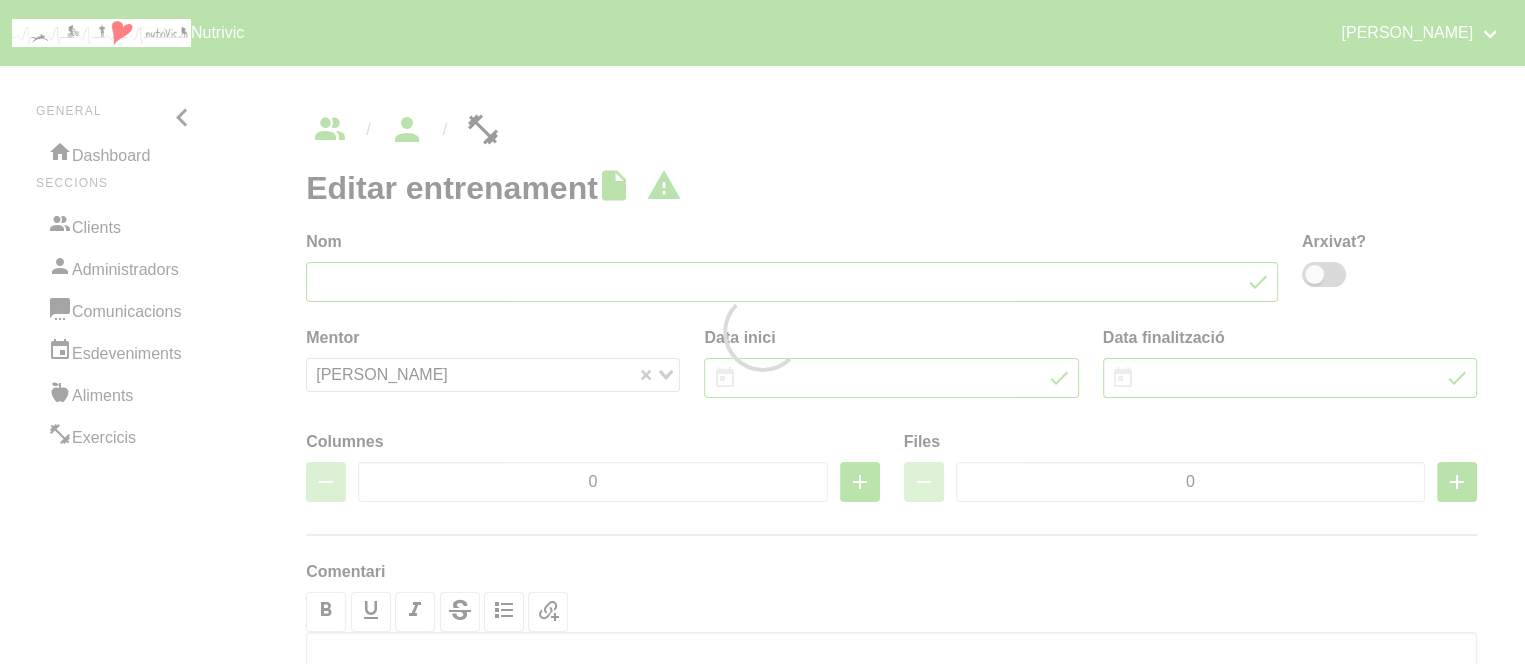 type on "[PERSON_NAME] 11" 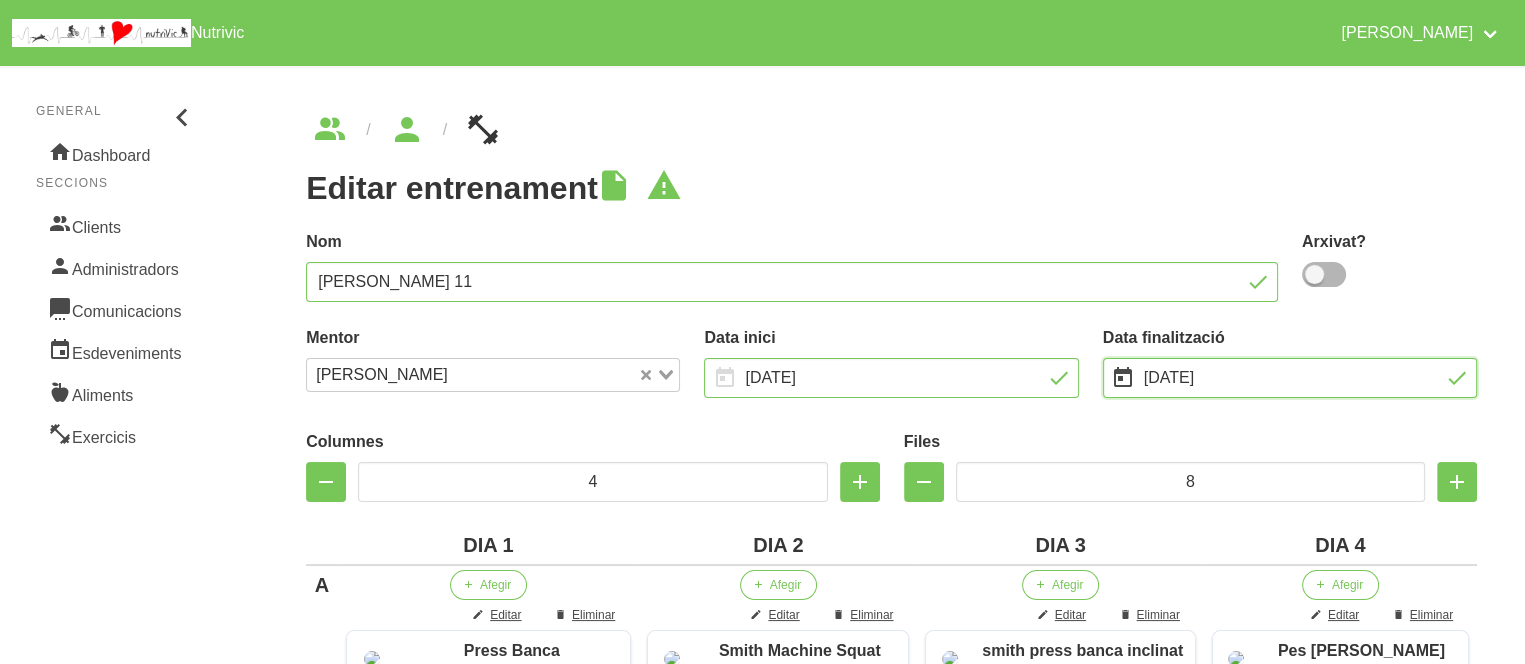 click on "[DATE]" at bounding box center (1290, 378) 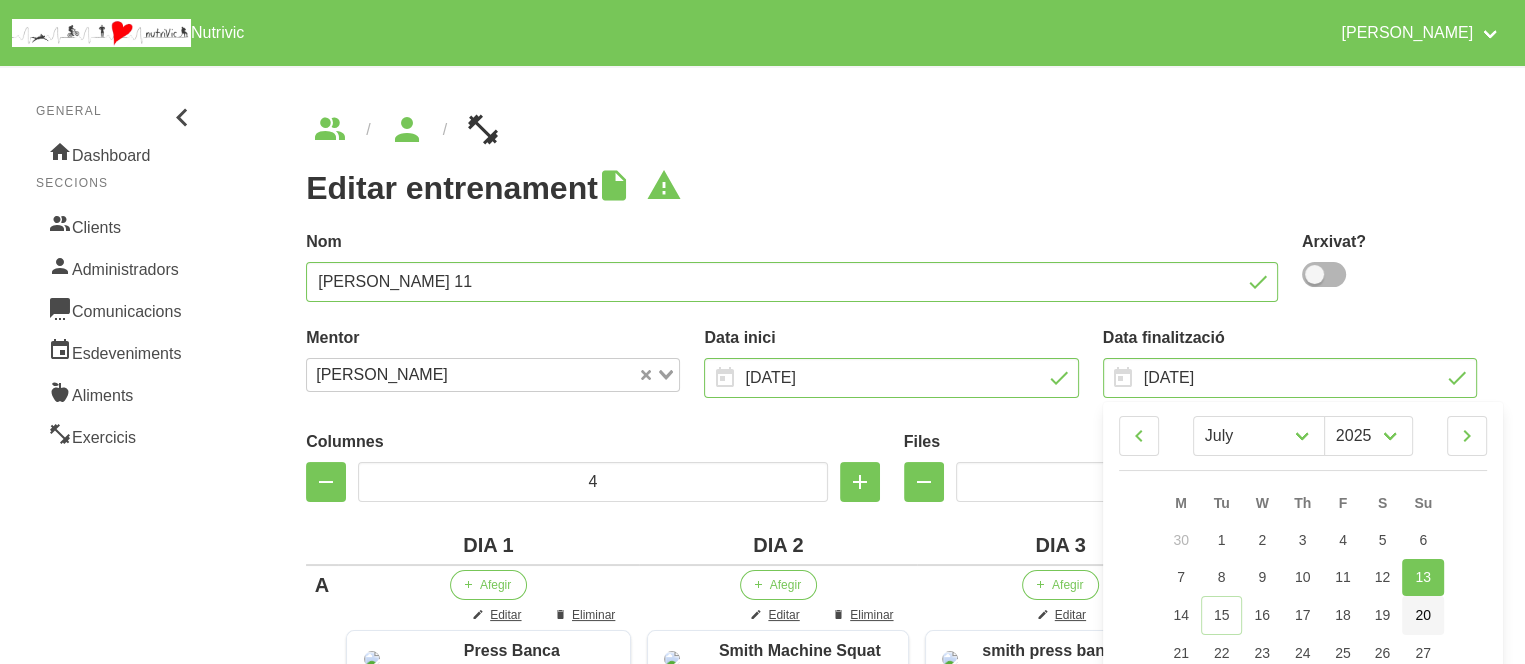 click on "20" at bounding box center (1423, 615) 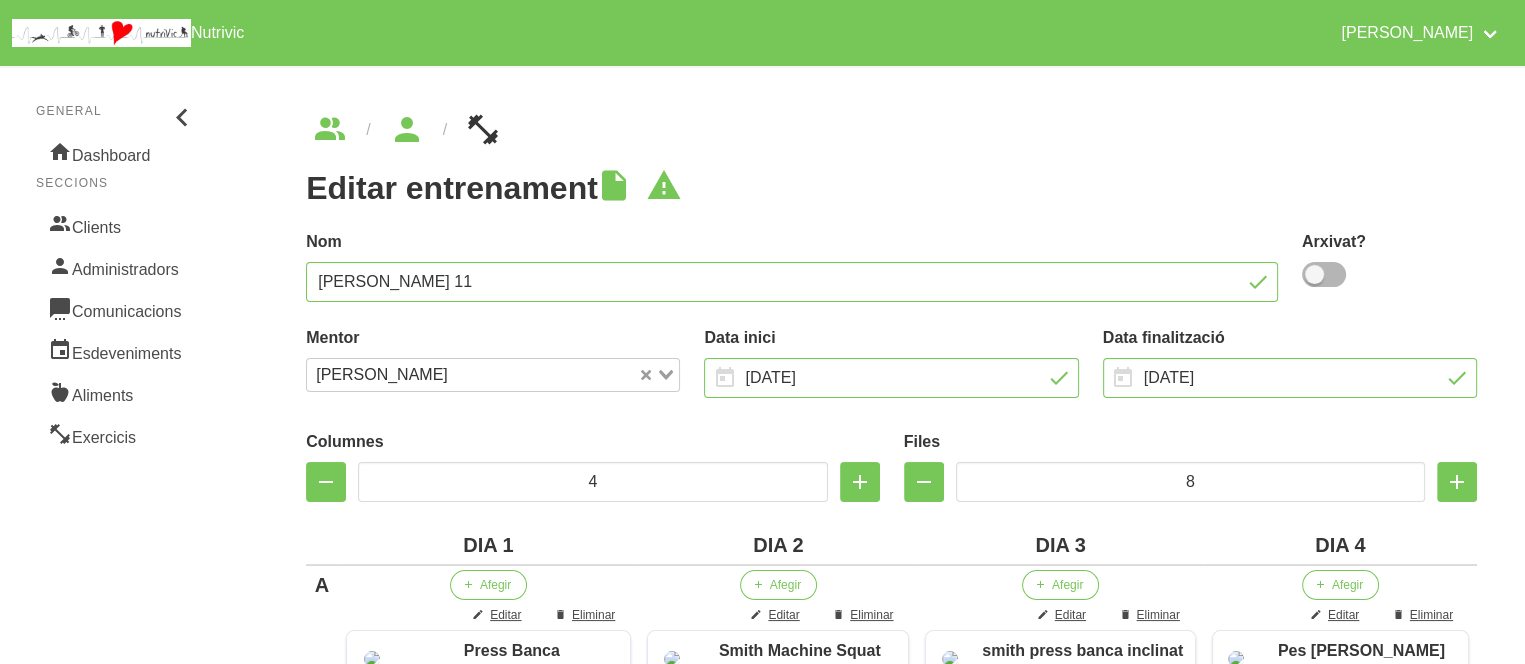 click on "Editar entrenament
false
a51df8a6-fc29-4b46-85ad-2d337842938c
Nom
[PERSON_NAME] 11
Arxivat?
Mentor
[PERSON_NAME]
Loading...
Data inici
[DATE]
January
February
March
April
May" at bounding box center [891, 1143] 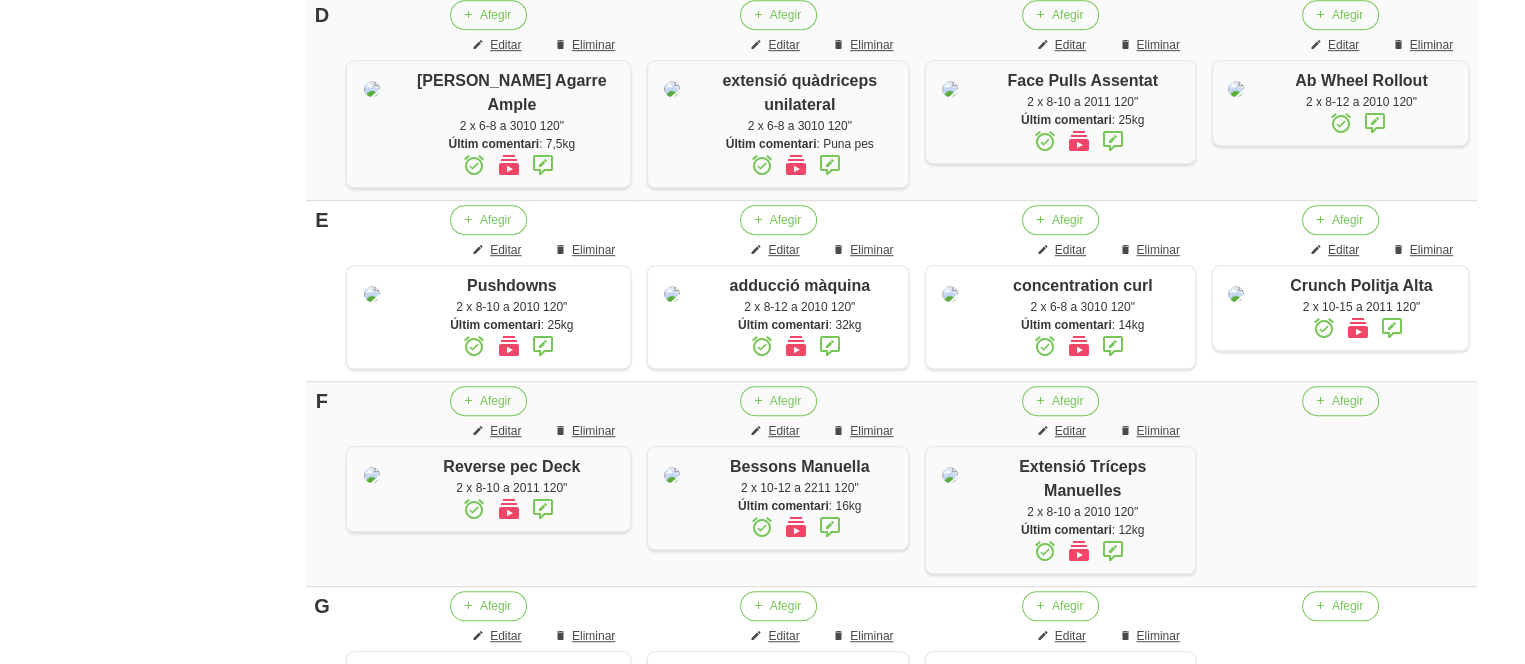 scroll, scrollTop: 1742, scrollLeft: 0, axis: vertical 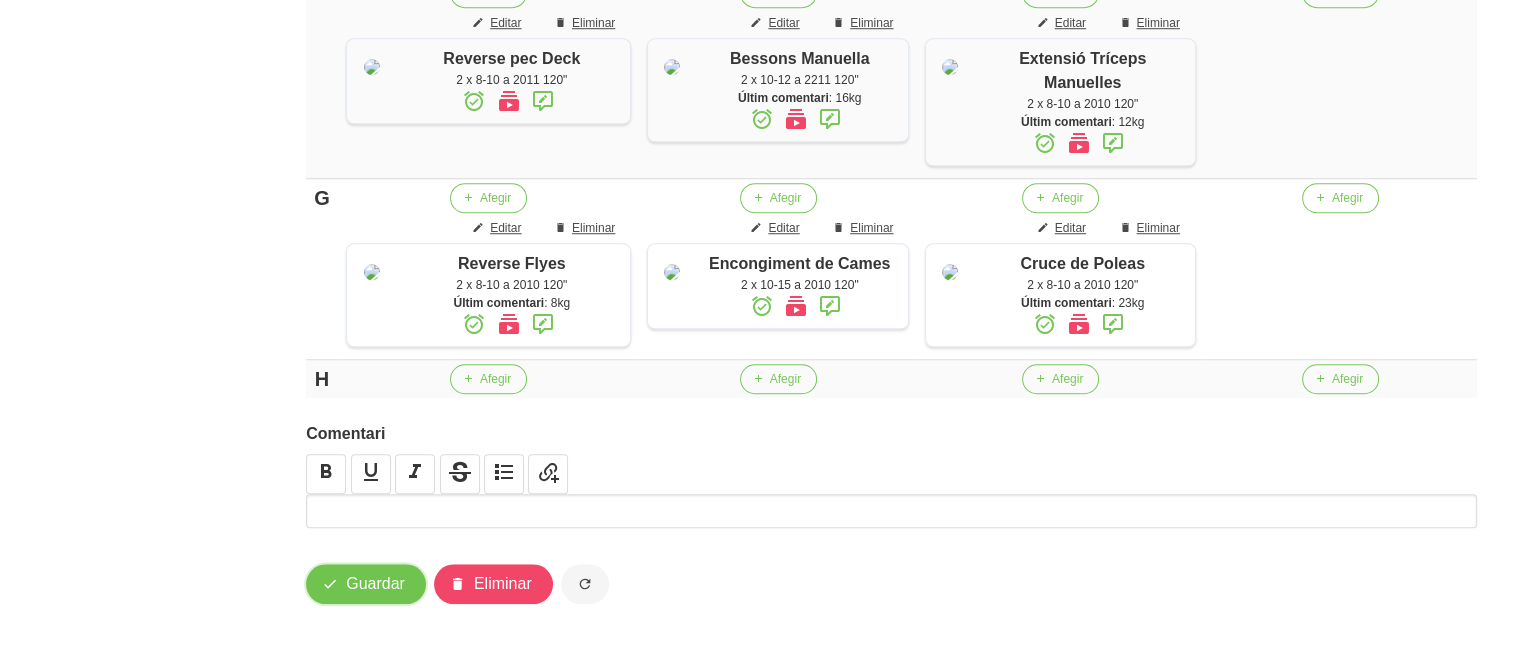click on "Guardar" at bounding box center [375, 584] 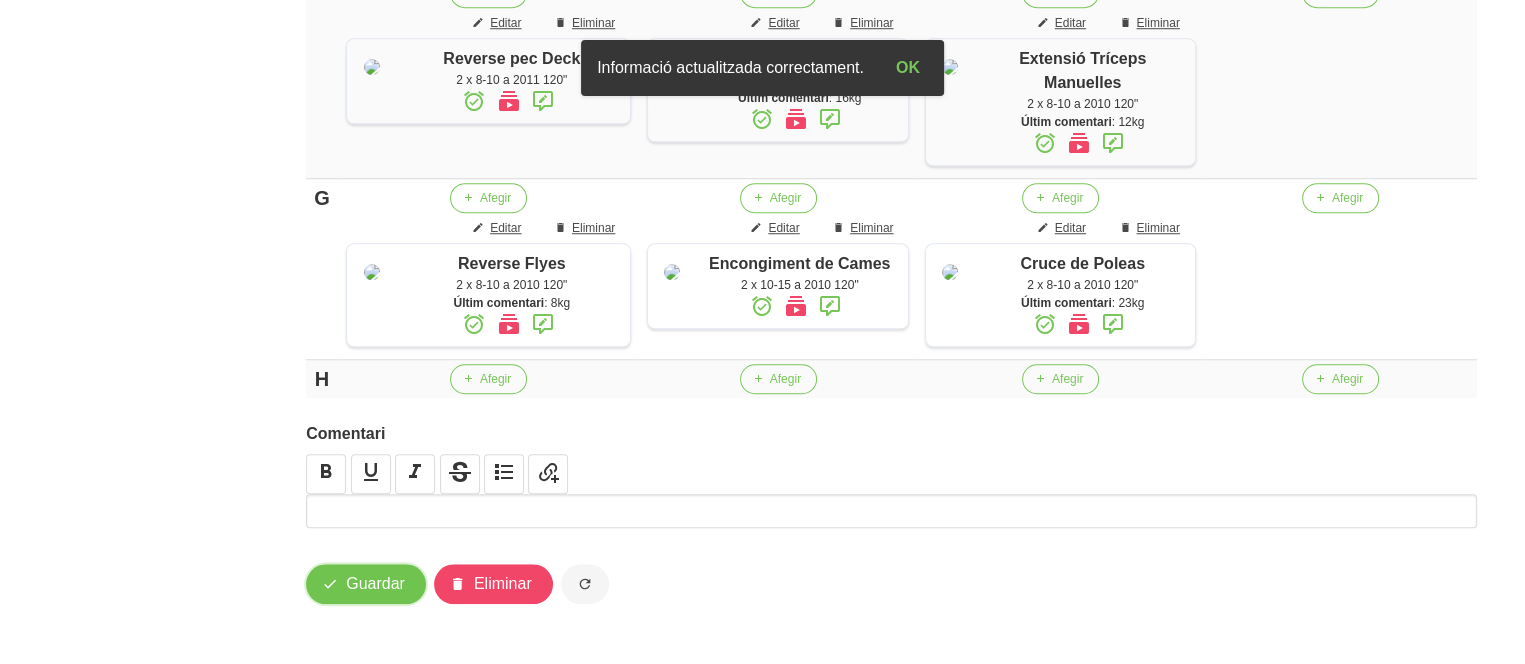 type 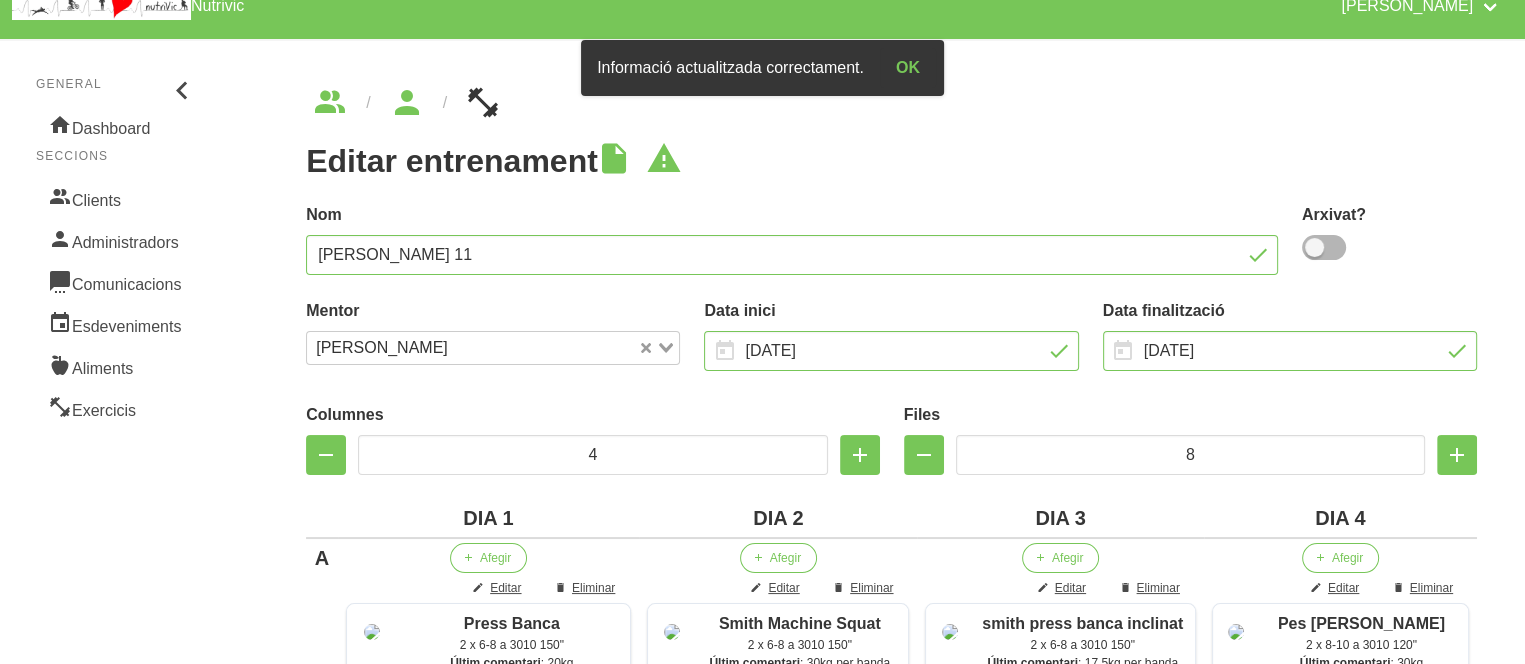 scroll, scrollTop: 0, scrollLeft: 0, axis: both 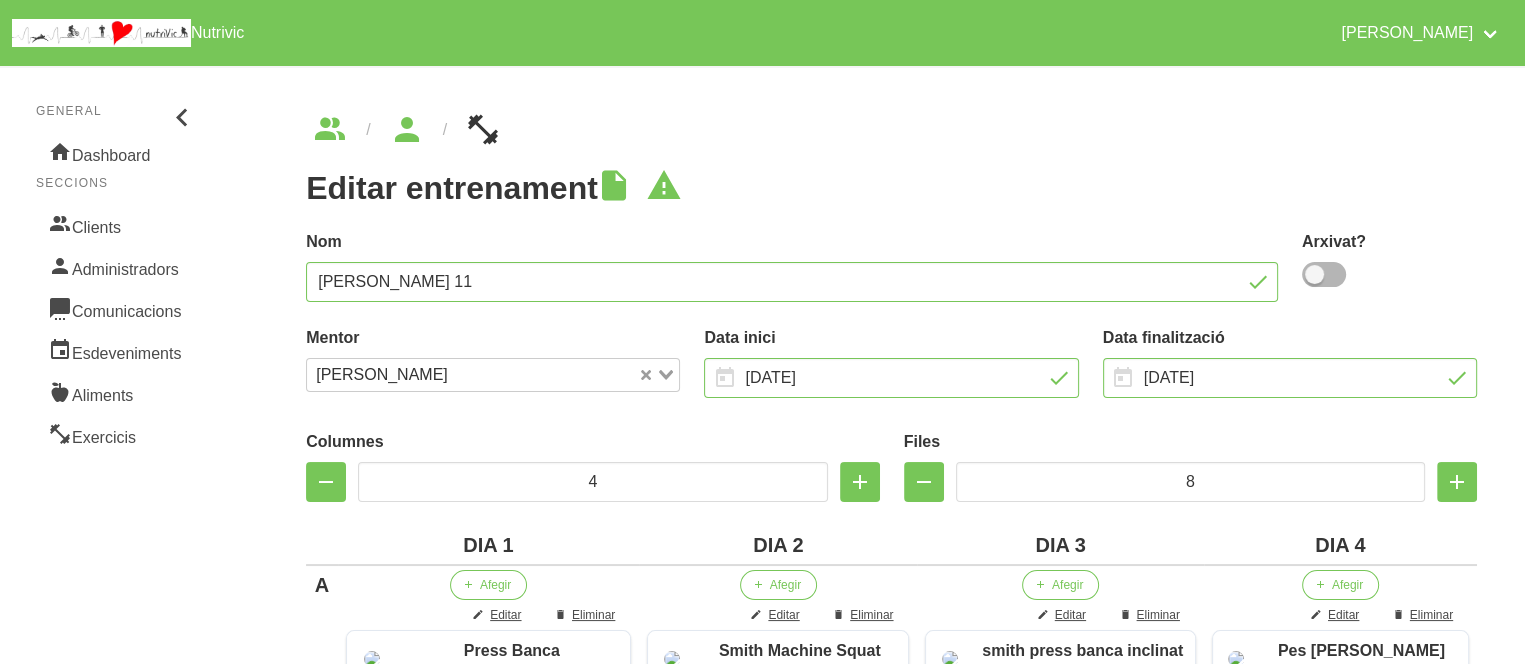 click on "Editar entrenament
false
a51df8a6-fc29-4b46-85ad-2d337842938c
Nom
[PERSON_NAME] 11
Arxivat?
Mentor
[PERSON_NAME]
Loading...
Data inici
[DATE]
January
February
March
April
May
M" at bounding box center (891, 1175) 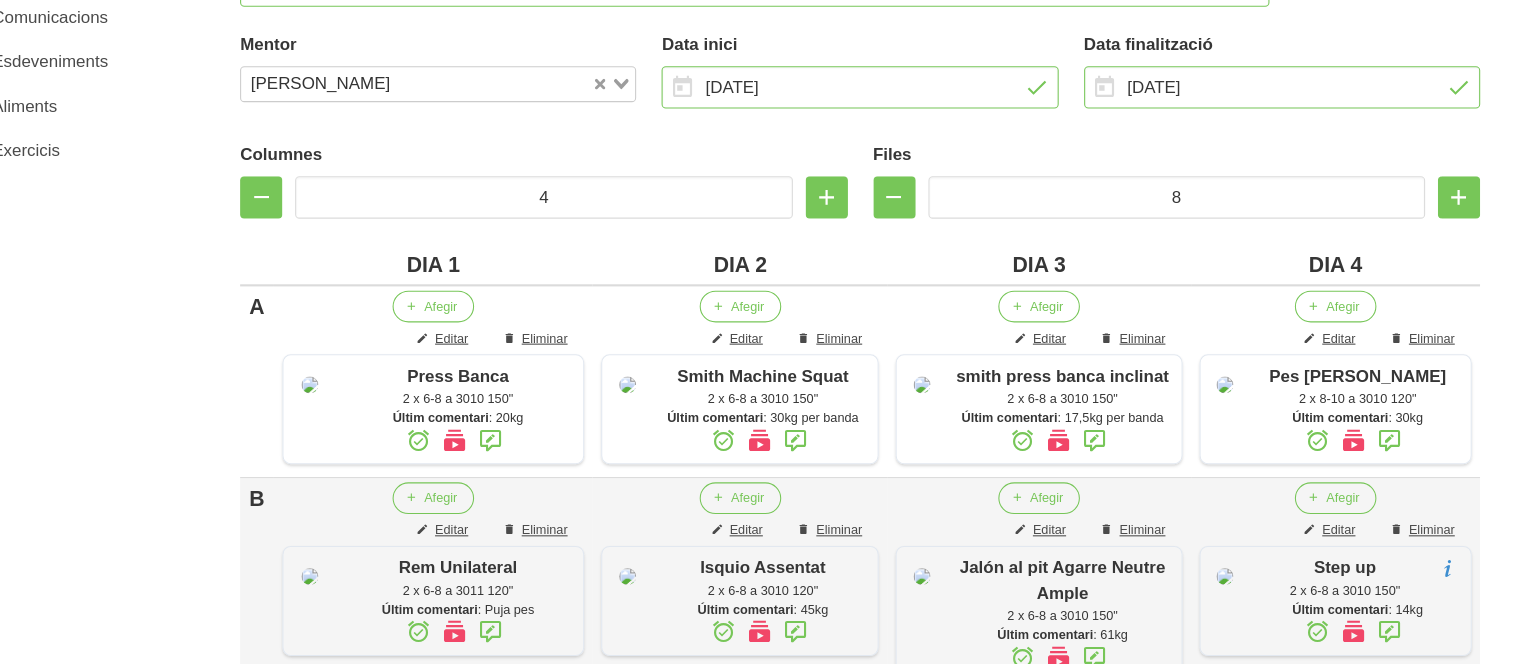 scroll, scrollTop: 264, scrollLeft: 0, axis: vertical 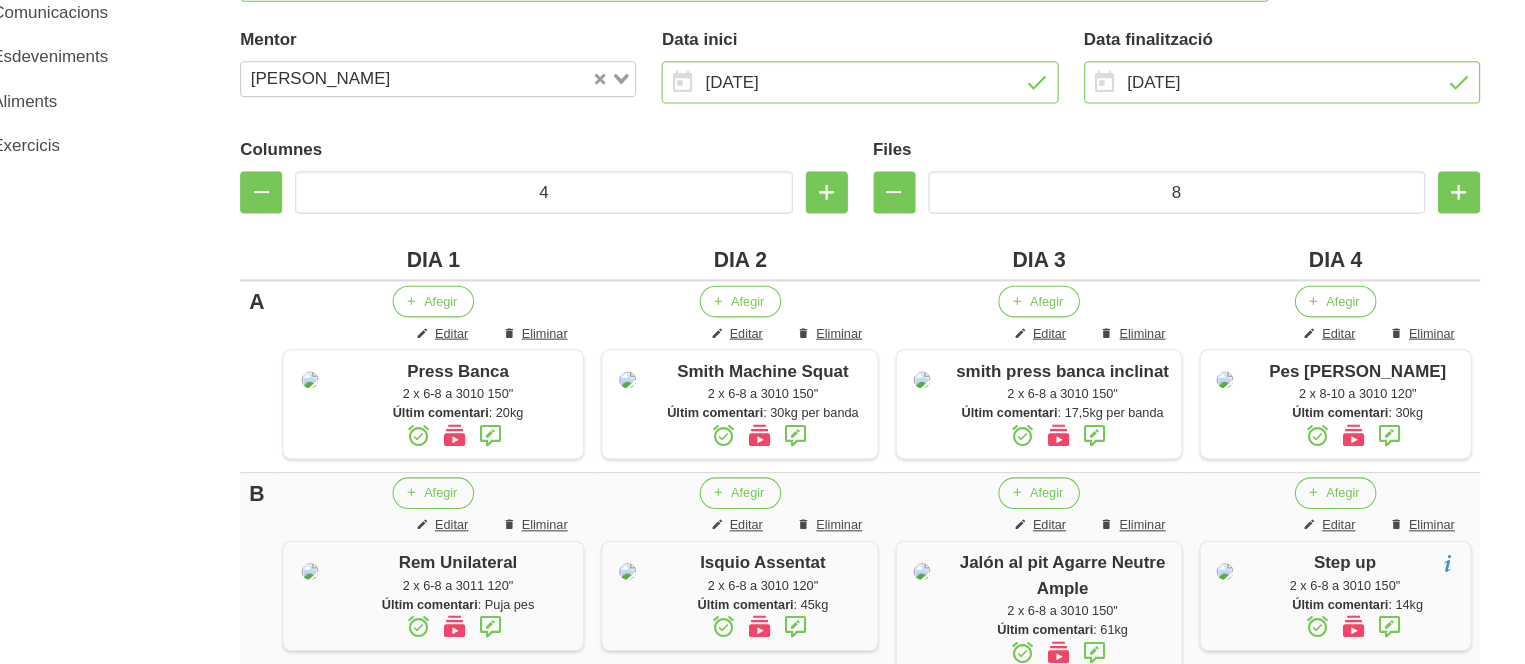 click on "DIA 2" at bounding box center [778, 281] 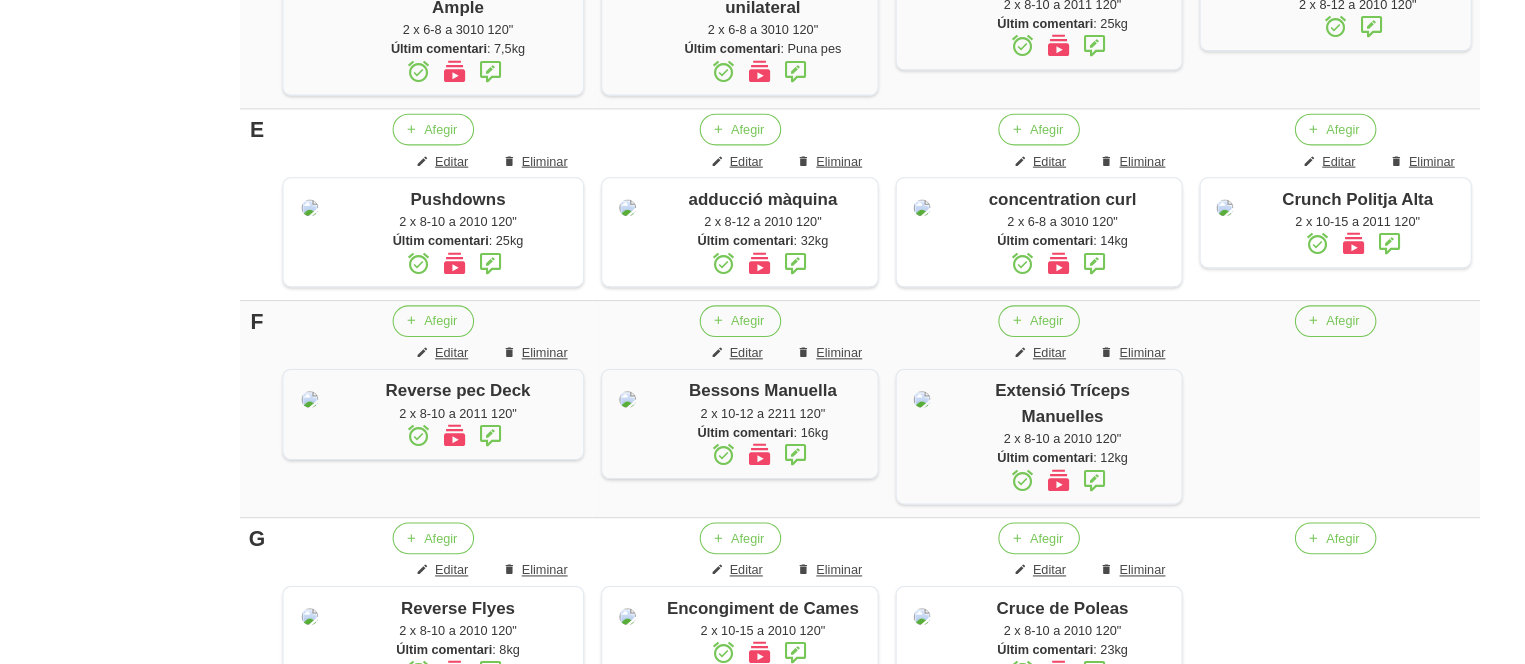 scroll, scrollTop: 1263, scrollLeft: 0, axis: vertical 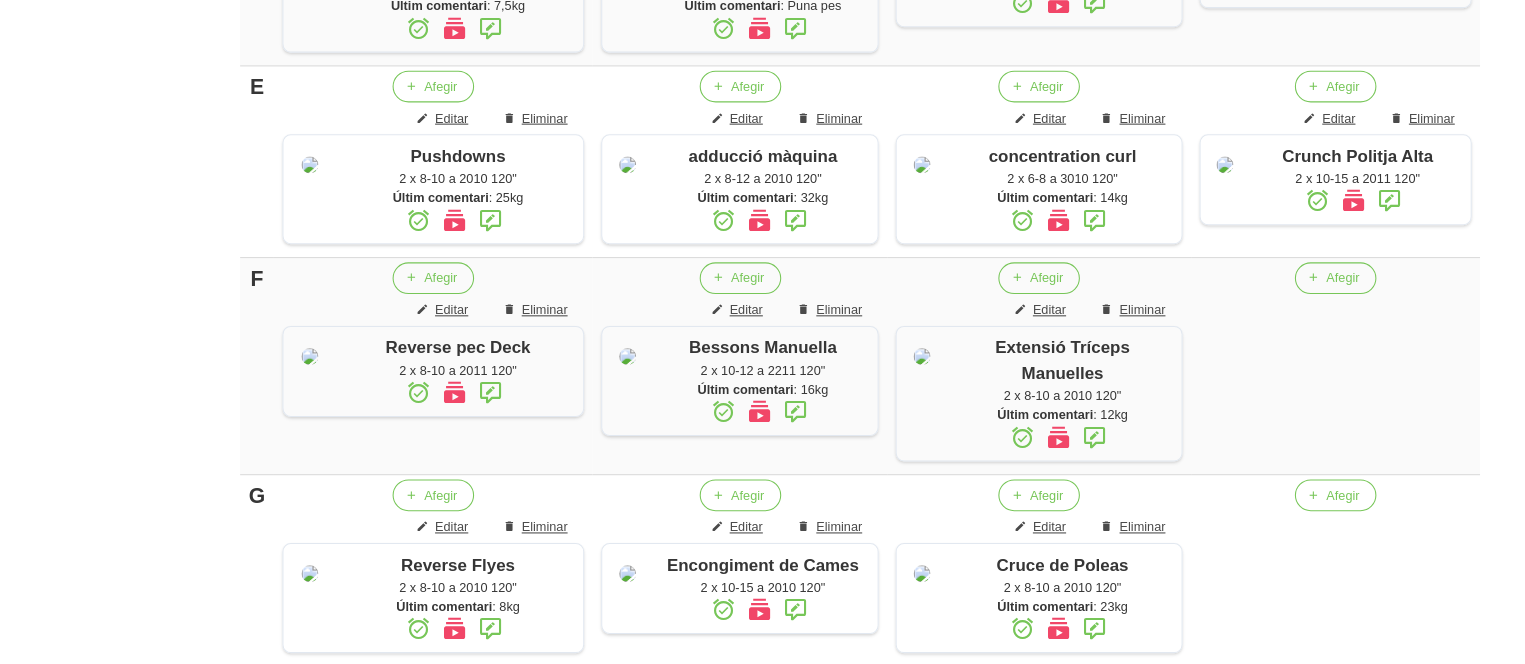 click on "General
Dashboard
Seccions
Clients
Administradors
Comunicacions
Esdeveniments
Aliments
Exercicis" at bounding box center (117, -120) 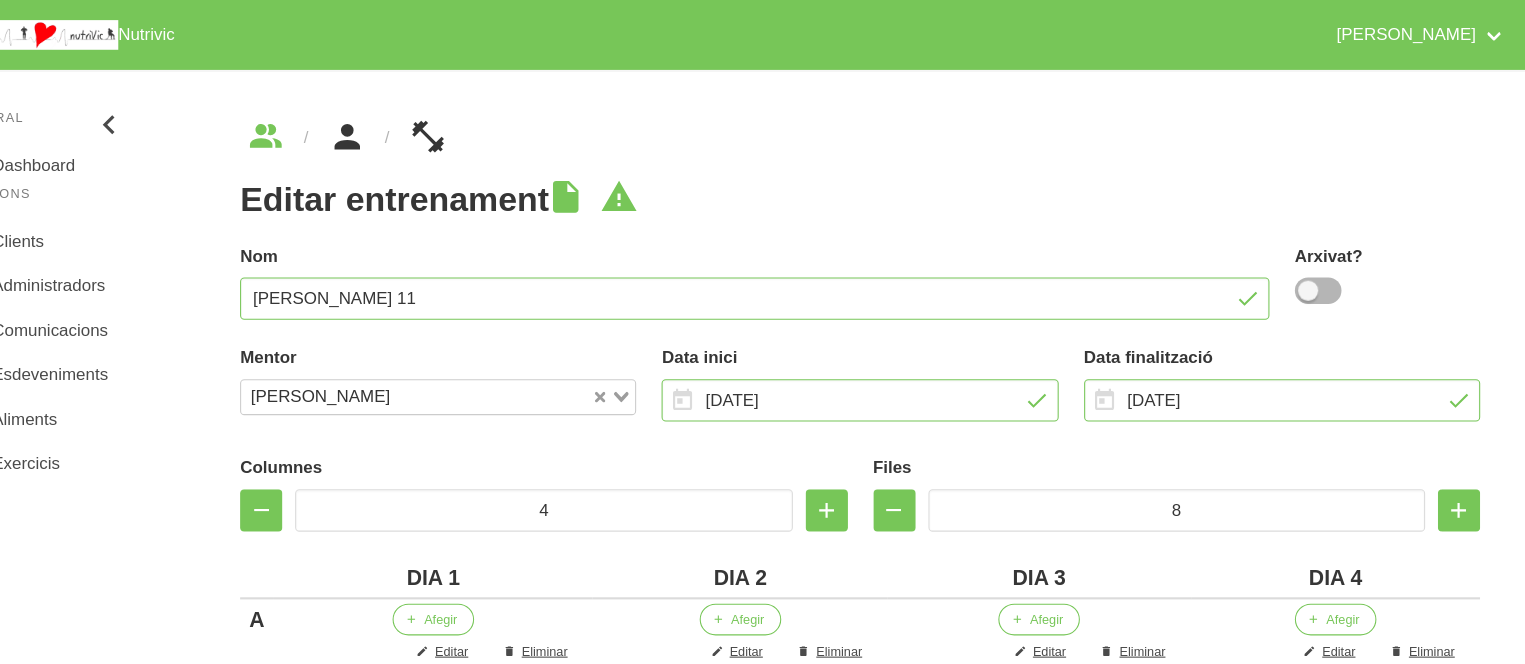 click at bounding box center [407, 130] 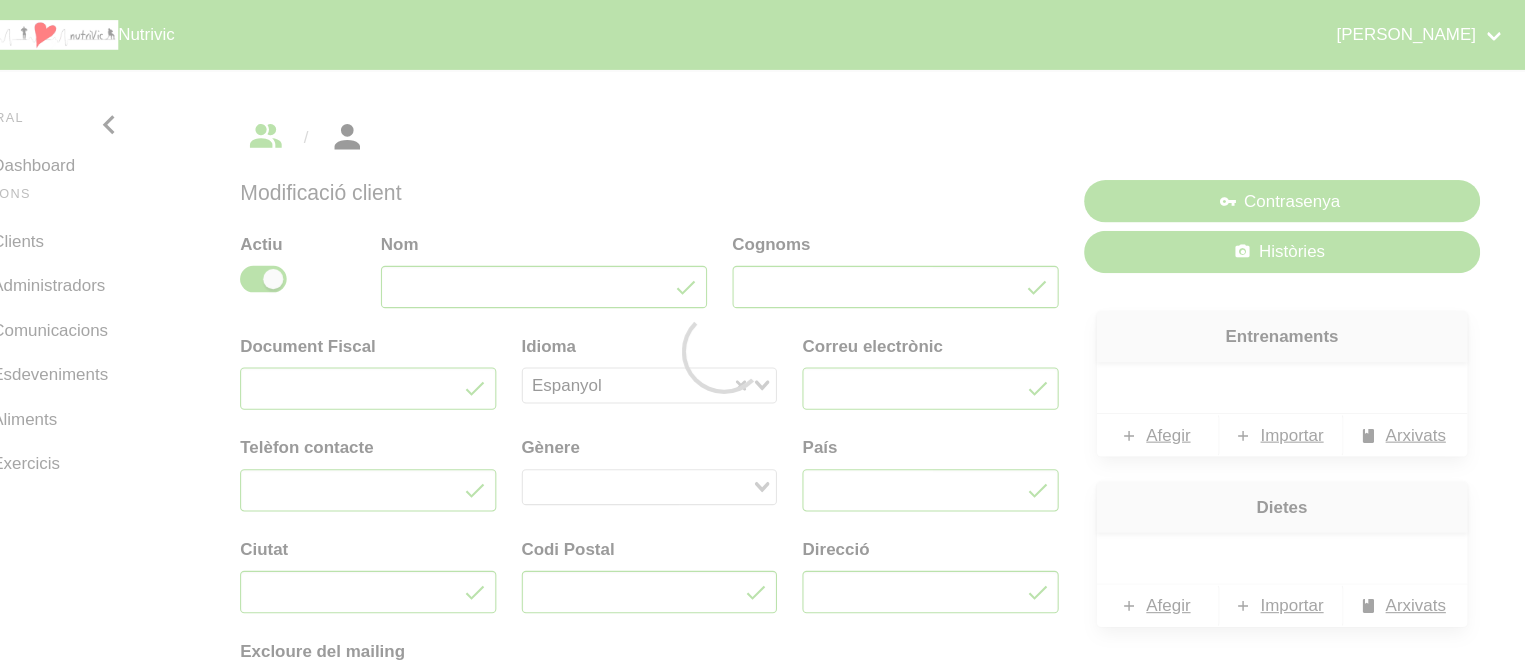 type on "[PERSON_NAME]" 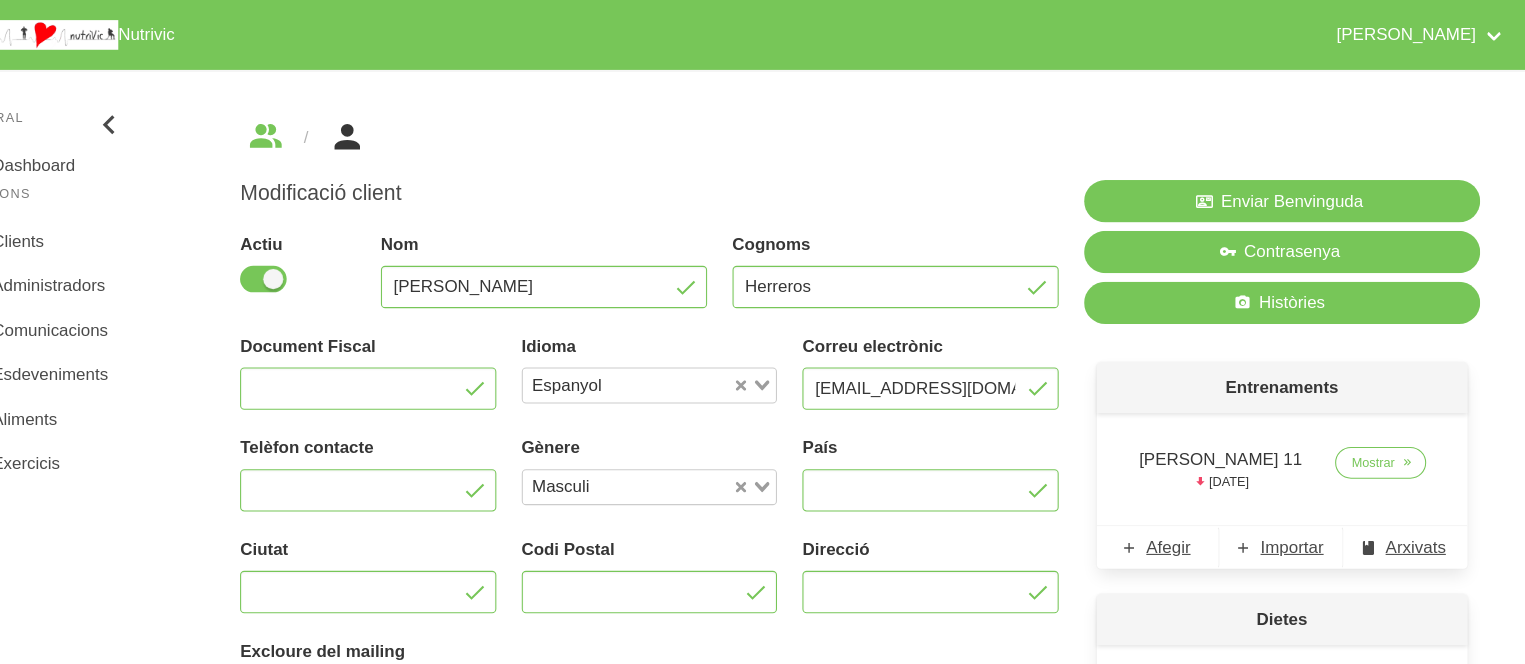 scroll, scrollTop: 512, scrollLeft: 0, axis: vertical 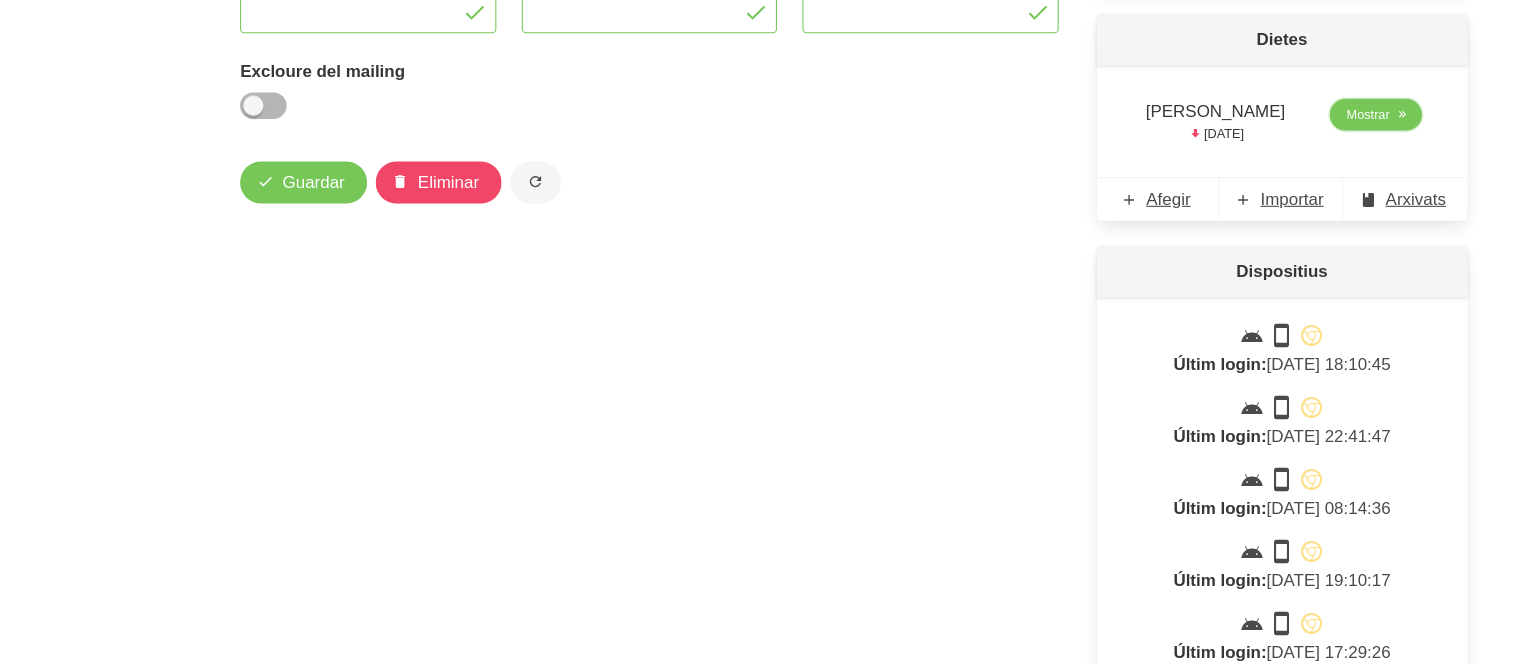 click on "Mostrar" at bounding box center [1371, 144] 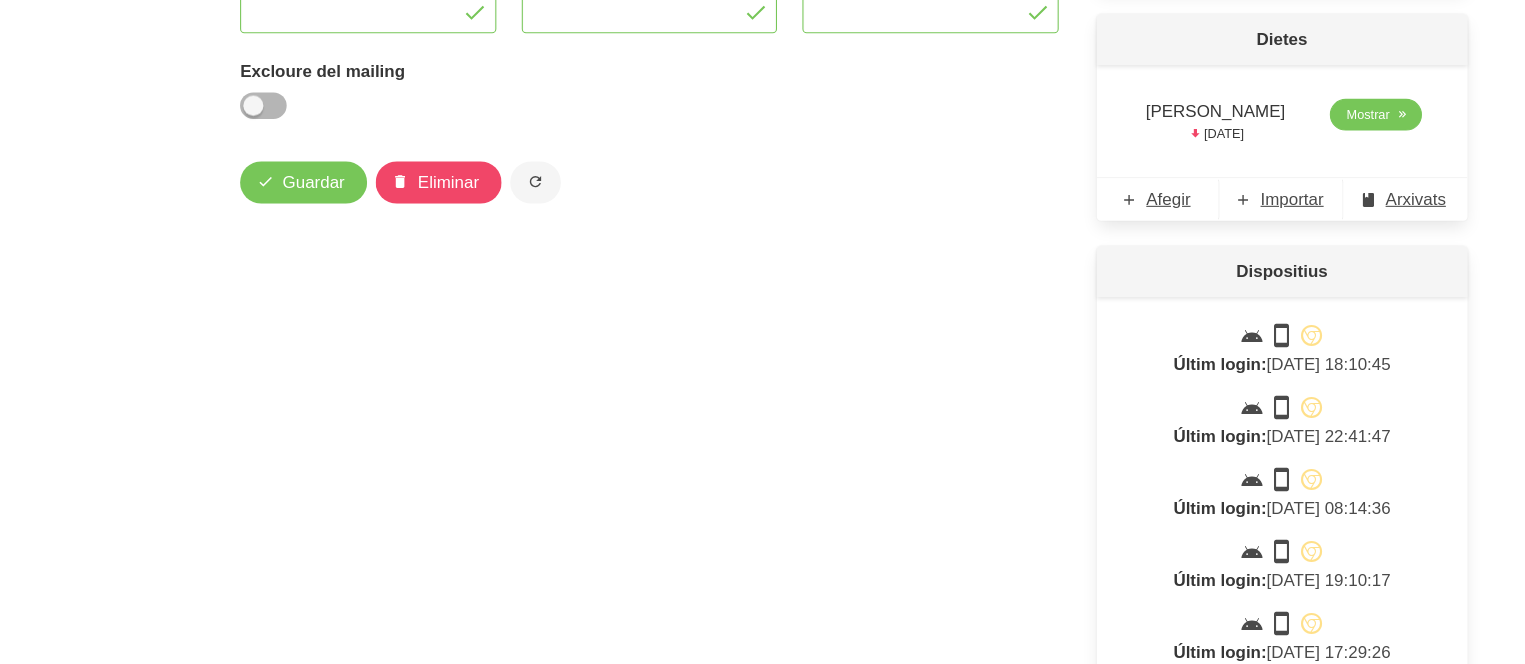 scroll, scrollTop: 0, scrollLeft: 0, axis: both 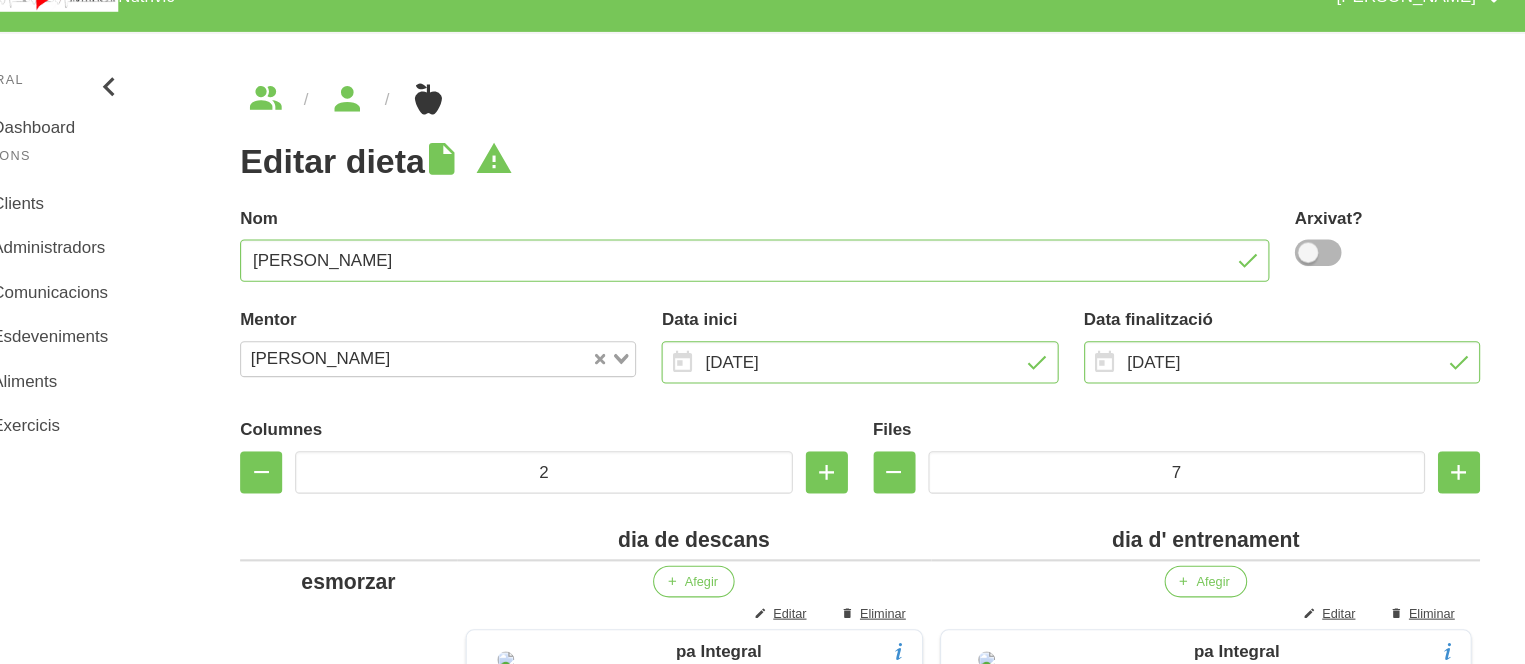 click on "Editar dieta
false
a51df8a6-fc29-4b46-85ad-2d337842938c
Nom
[PERSON_NAME]
Arxivat?
Mentor
[PERSON_NAME]
Loading...
Data inici
[DATE]
January
February
March
April
May" at bounding box center (891, 1961) 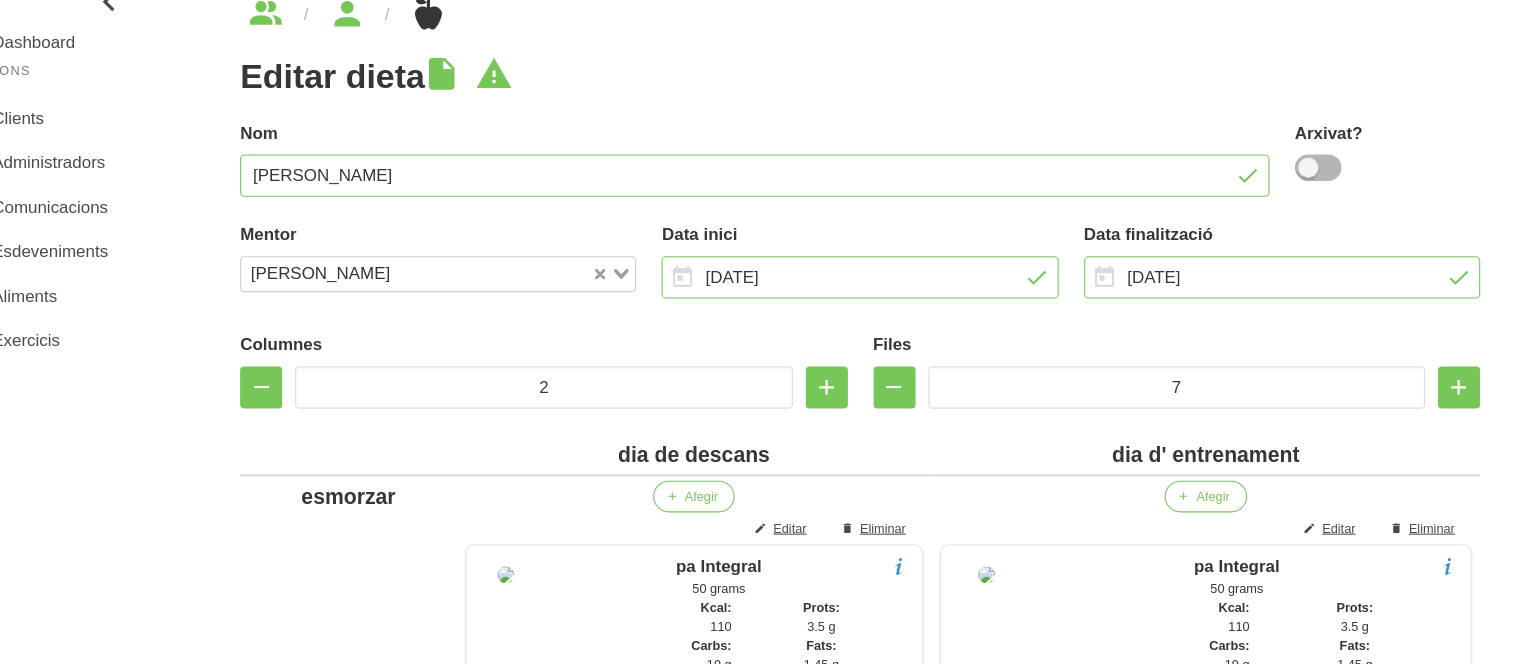 scroll, scrollTop: 120, scrollLeft: 0, axis: vertical 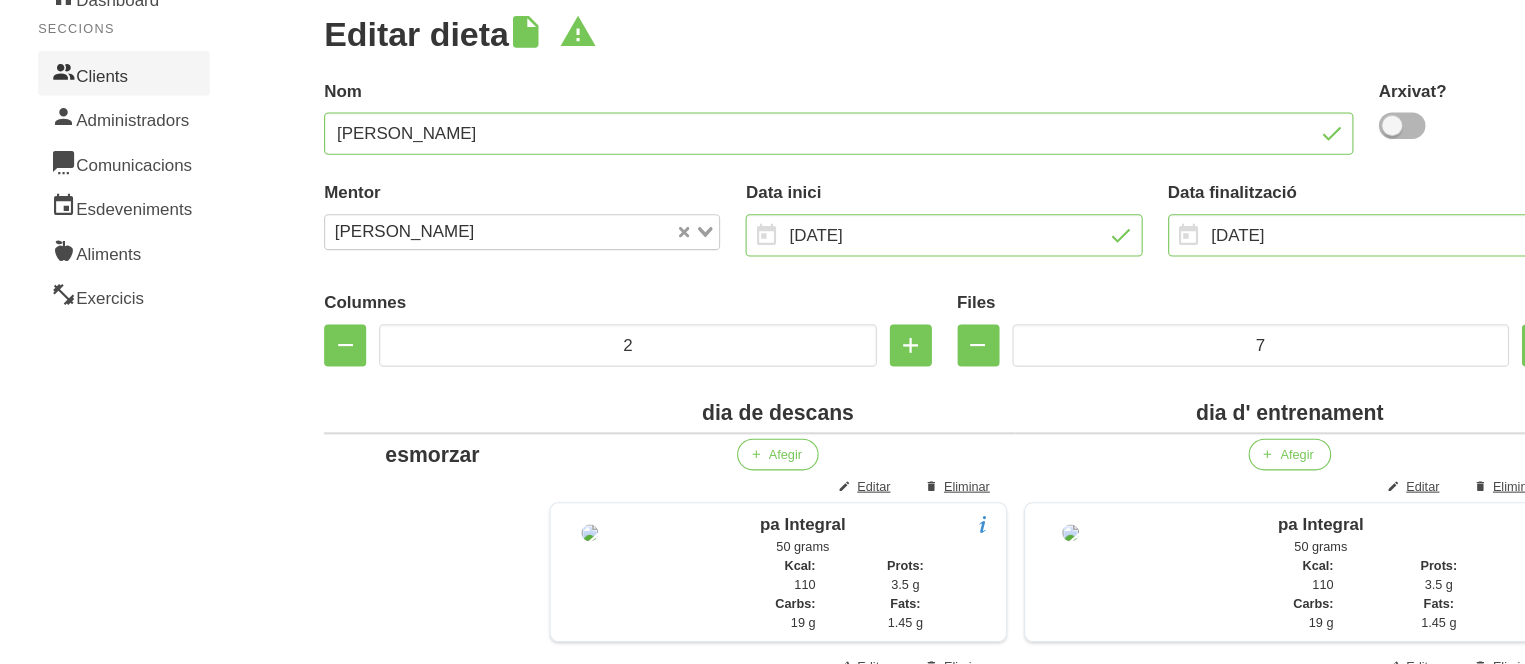 click on "Clients" at bounding box center [117, 105] 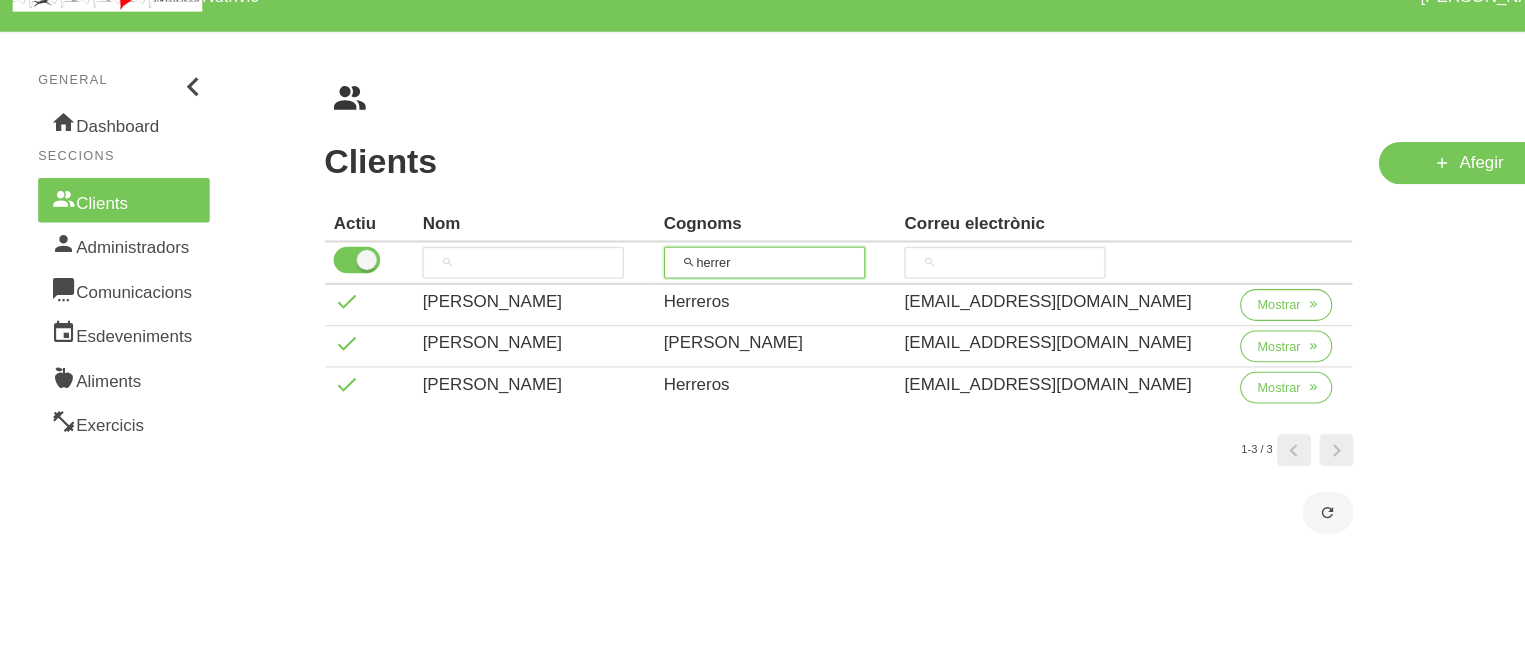 click on "herrer" at bounding box center [722, 284] 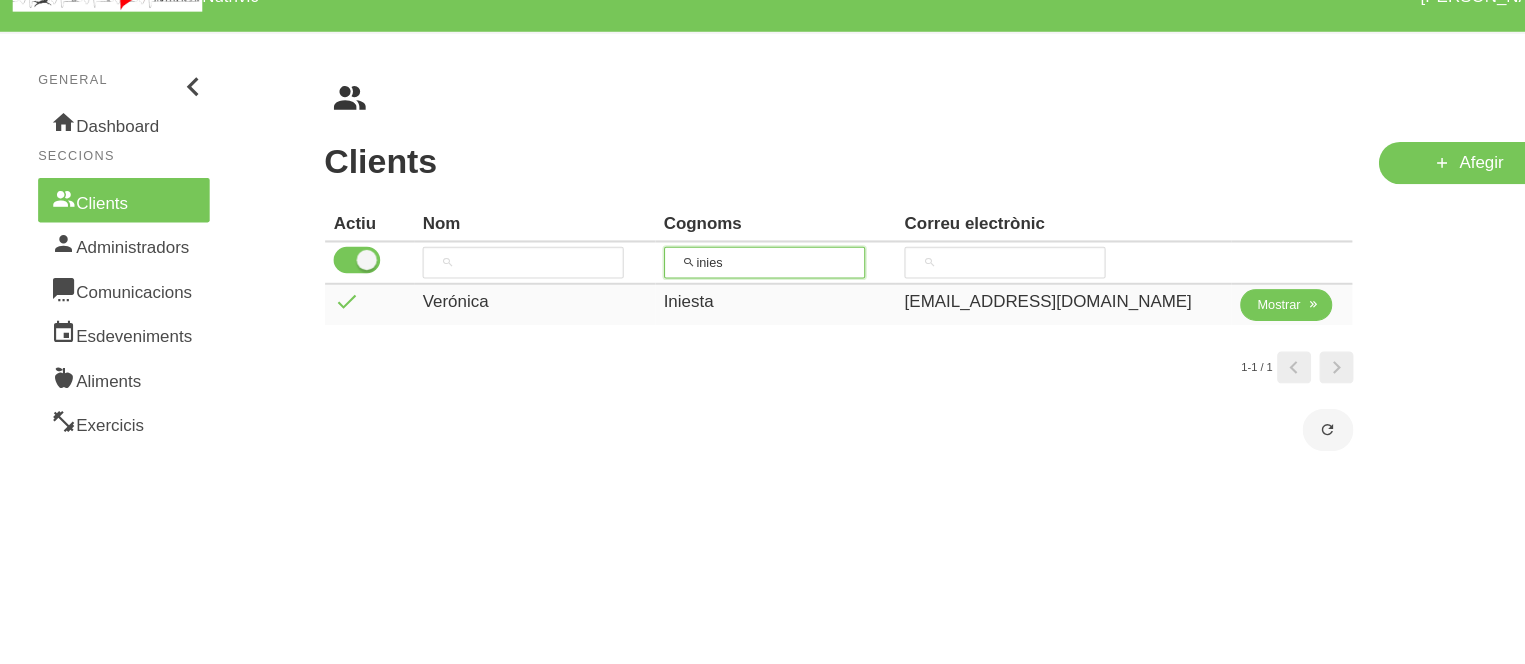 type on "inies" 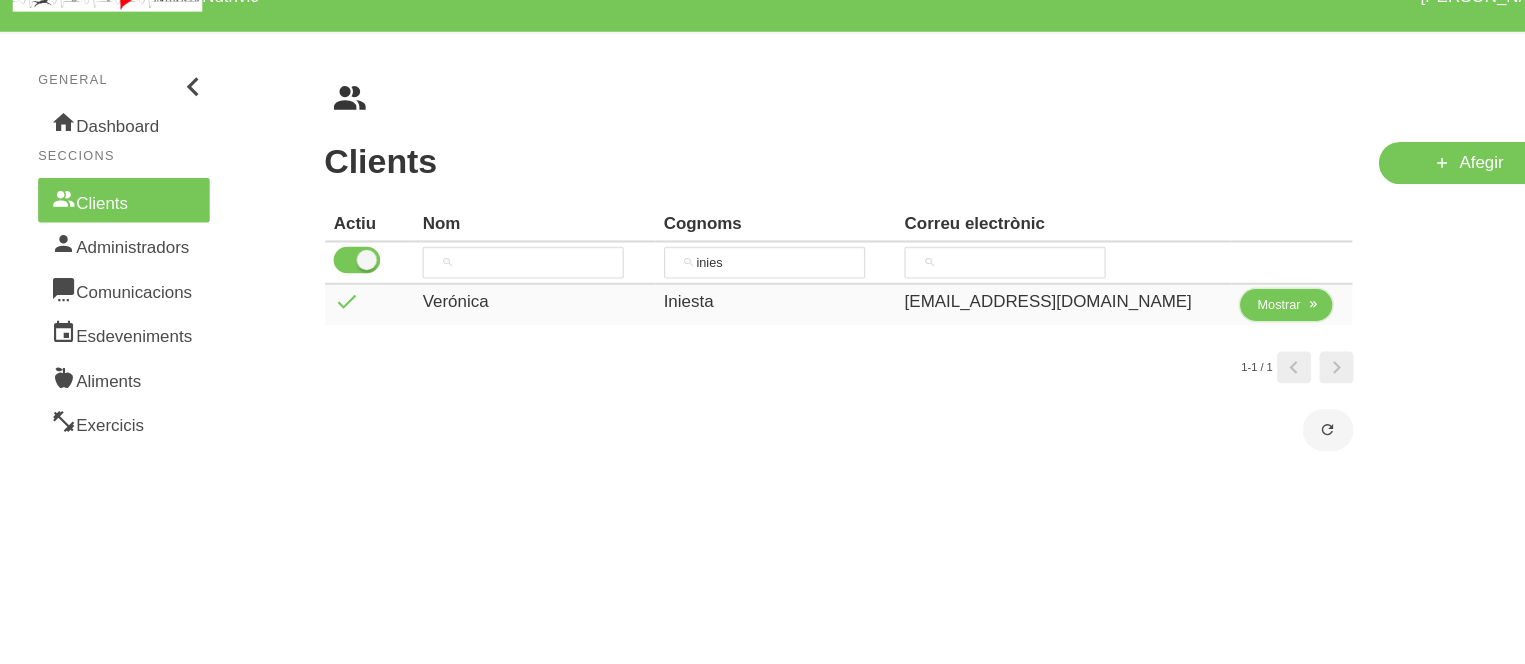 click on "Mostrar" at bounding box center (1207, 324) 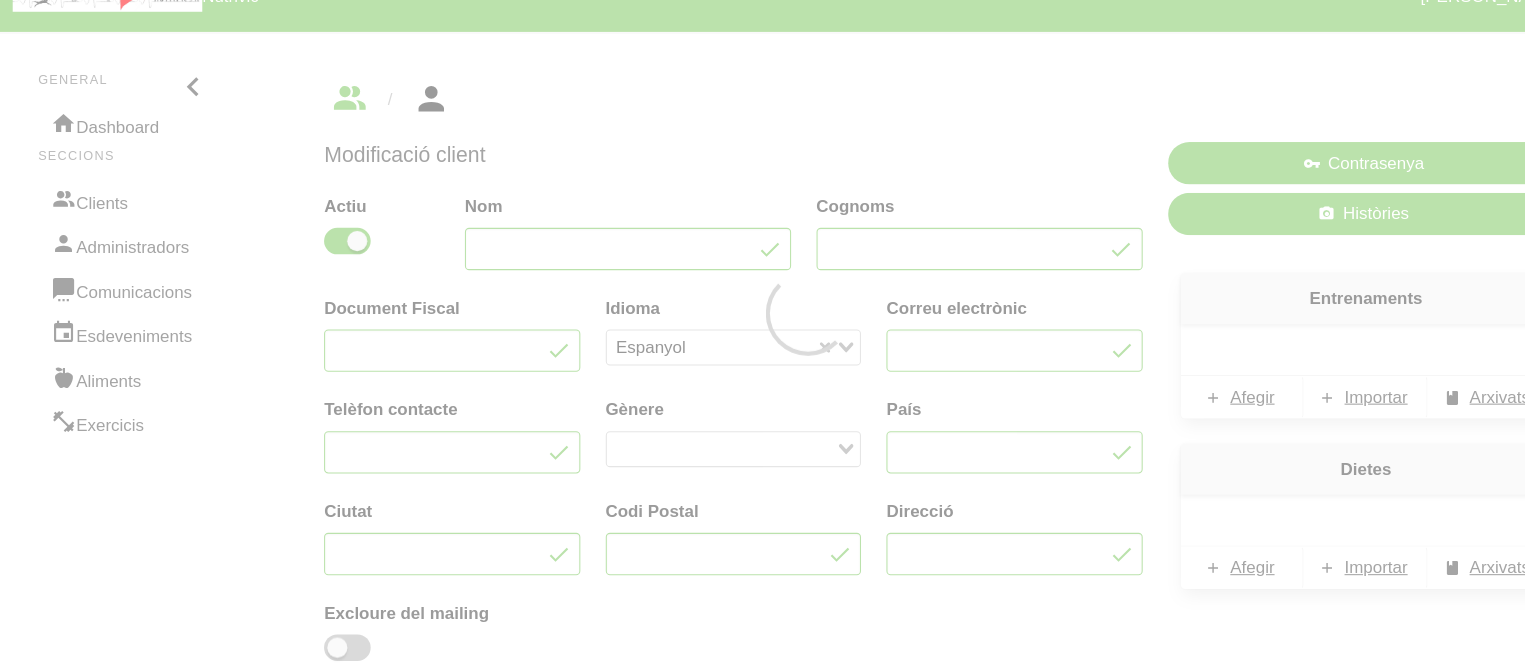 type on "Verónica" 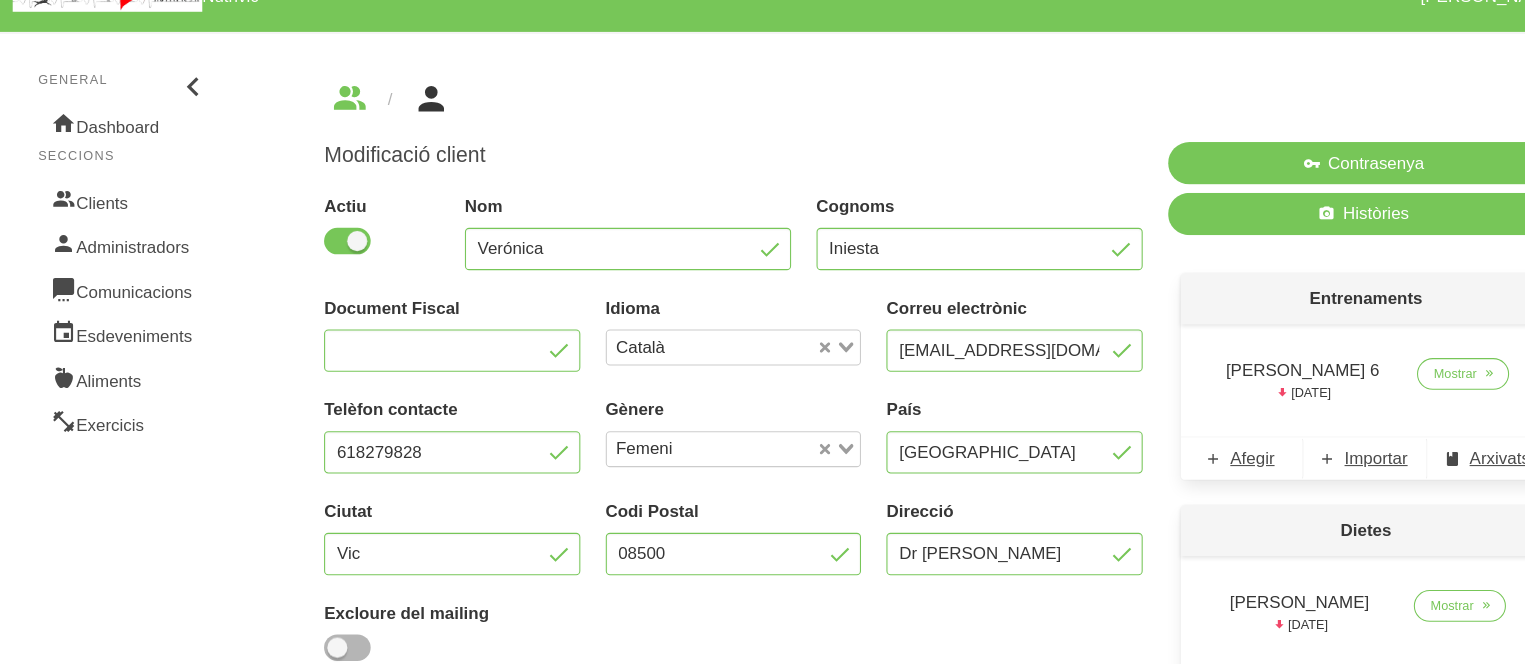click on "Modificació client
Actiu
Nom
[PERSON_NAME]
Iniesta
Document Fiscal
Idioma
Català
Loading...
Correu electrònic
[EMAIL_ADDRESS][DOMAIN_NAME]
Telèfon contacte
618279828
Gènere
Femeni
Loading...
[GEOGRAPHIC_DATA]
[GEOGRAPHIC_DATA]
Codi Postal
08500
Direcció
Dr [PERSON_NAME]
Excloure del mailing
Guardar" at bounding box center (891, 571) 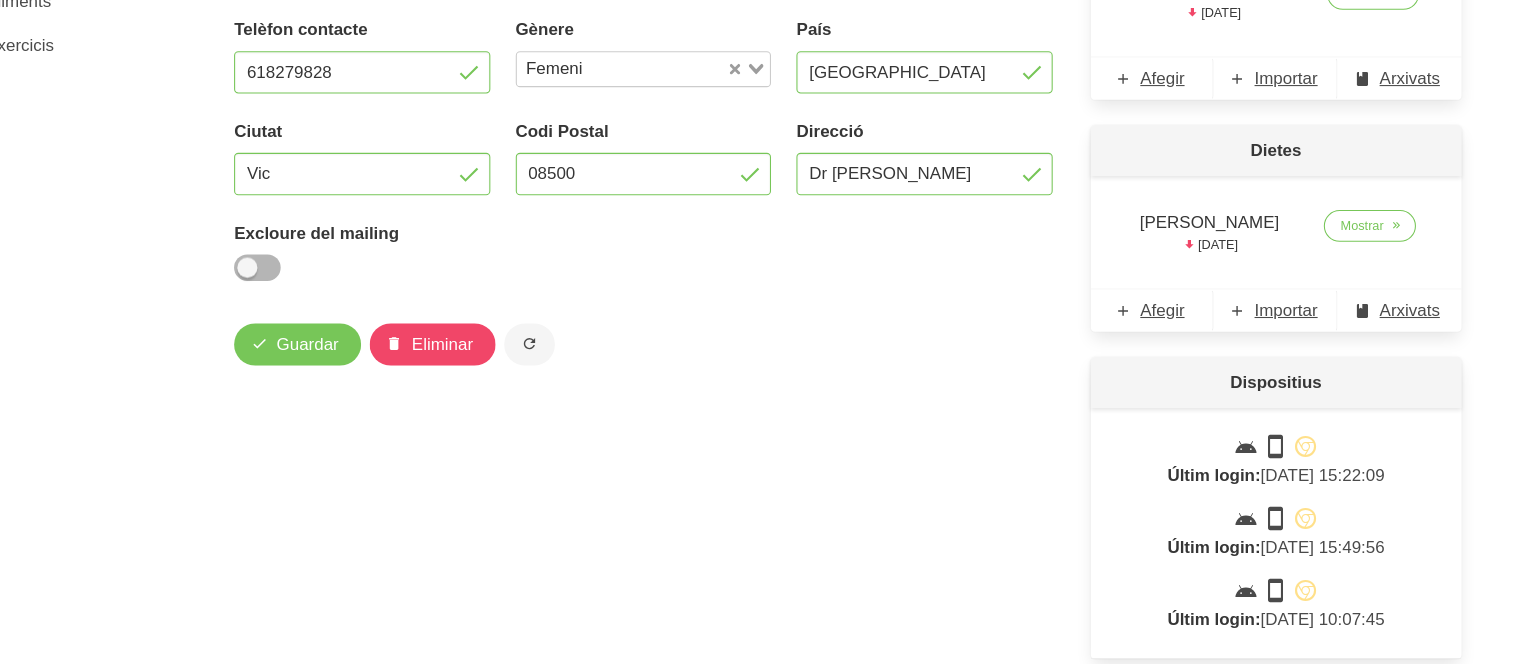 scroll, scrollTop: 359, scrollLeft: 0, axis: vertical 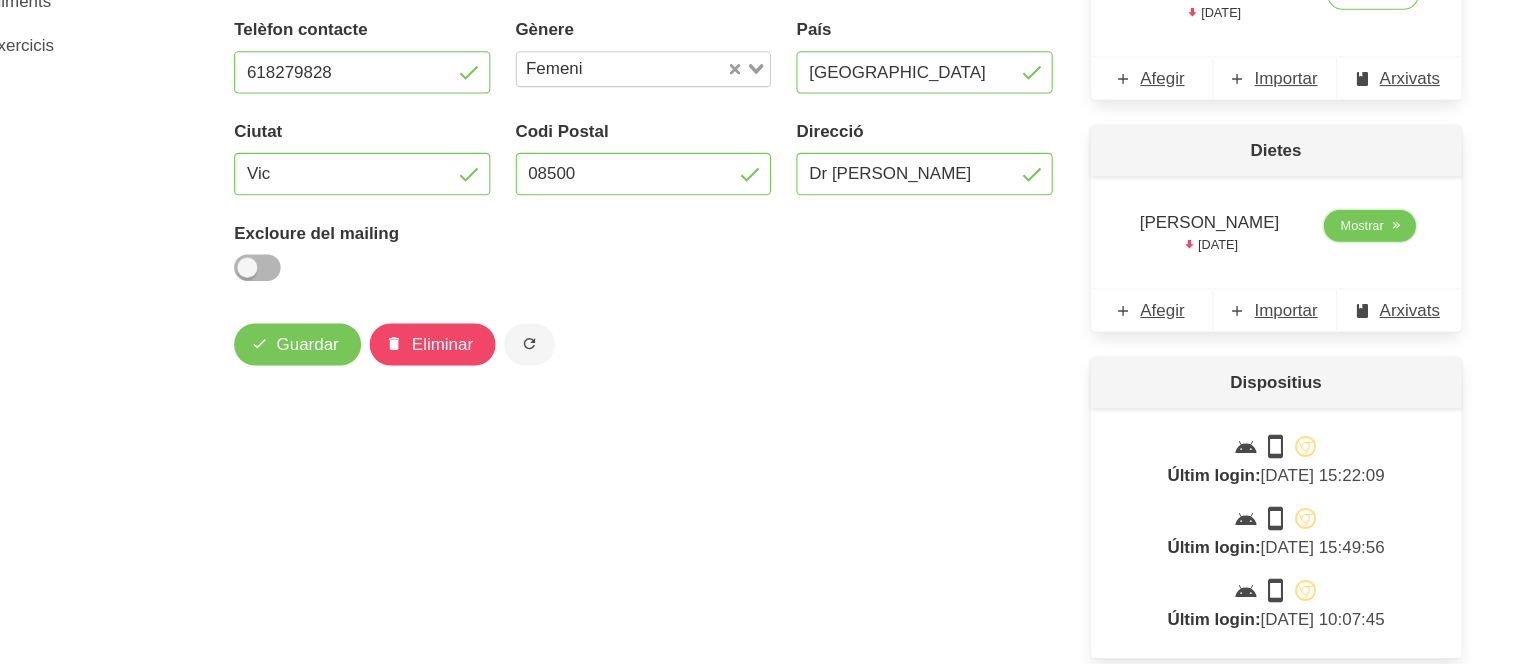 click on "Mostrar" at bounding box center (1371, 249) 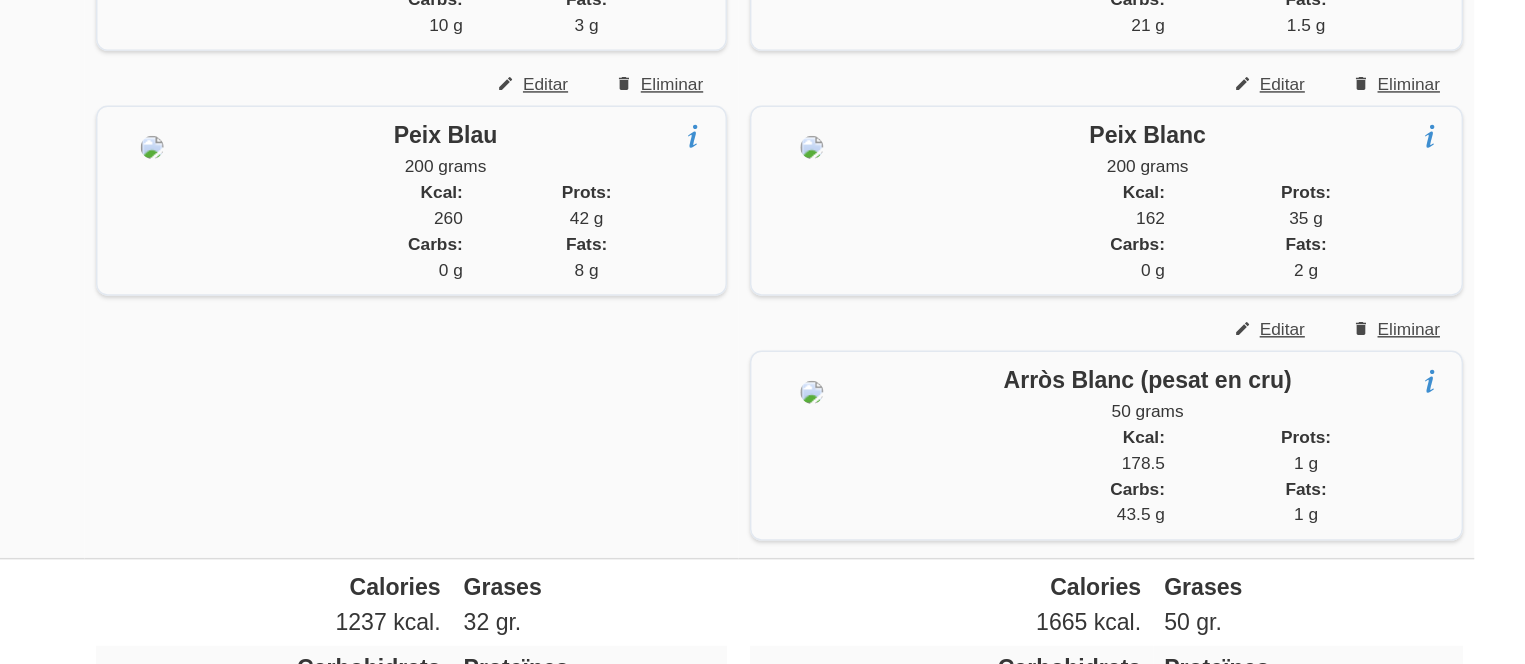 scroll, scrollTop: 3044, scrollLeft: 0, axis: vertical 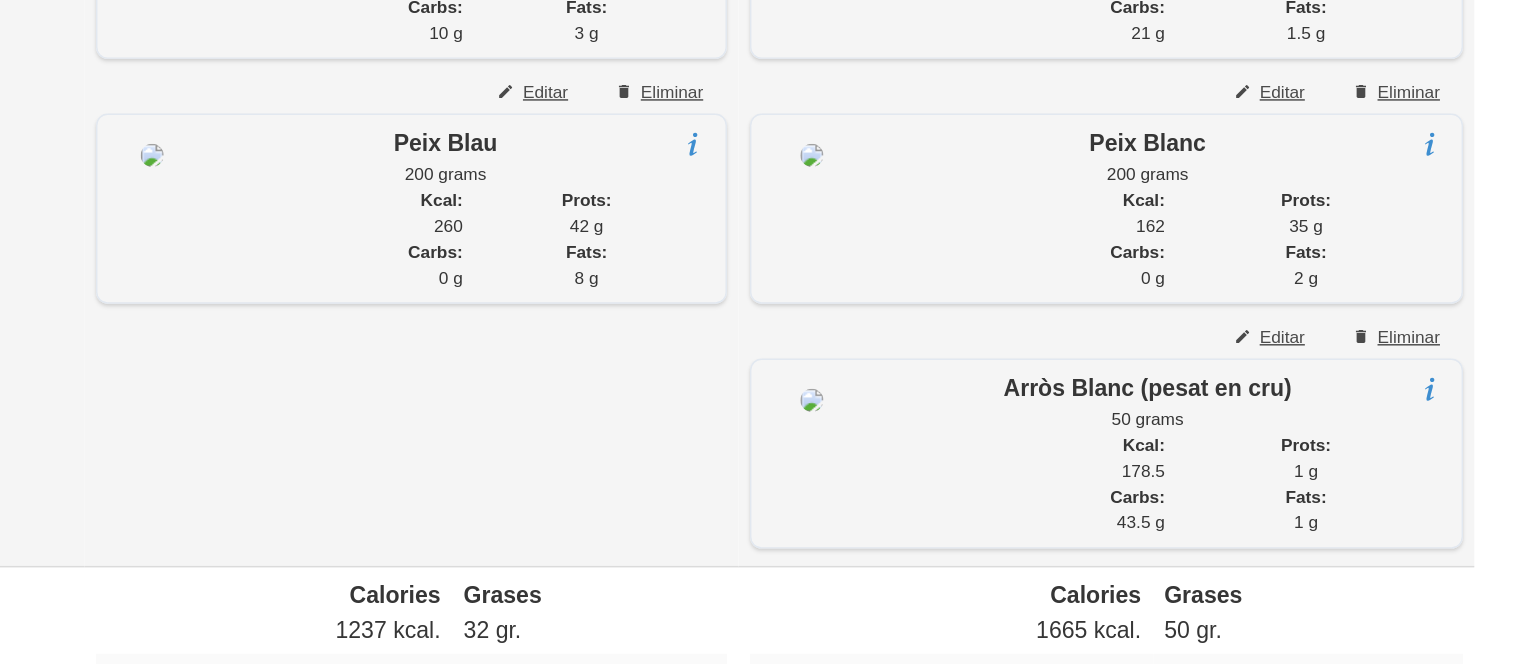click on "Afegir       Editar       Eliminar           Llegum Cuit     100 grams
Llenties, cigrons, mongetes, pèsols   Kcal:     130   Prots:     10 g   Carbs:     21 g   Fats:     1.5 g     Editar       Eliminar           Peix Blanc     200 grams
Lluç, rap, sipia, calamar, llenguado, bacallà   Kcal:     162   Prots:     35 g   Carbs:     0 g   Fats:     2 g     Editar       Eliminar           Arròs Blanc (pesat en cru)     50 grams
Arròs blanc pesat en cru.    Kcal:     178.5   Prots:     1 g   Carbs:     43.5 g   Fats:     1 g" at bounding box center [1221, 201] 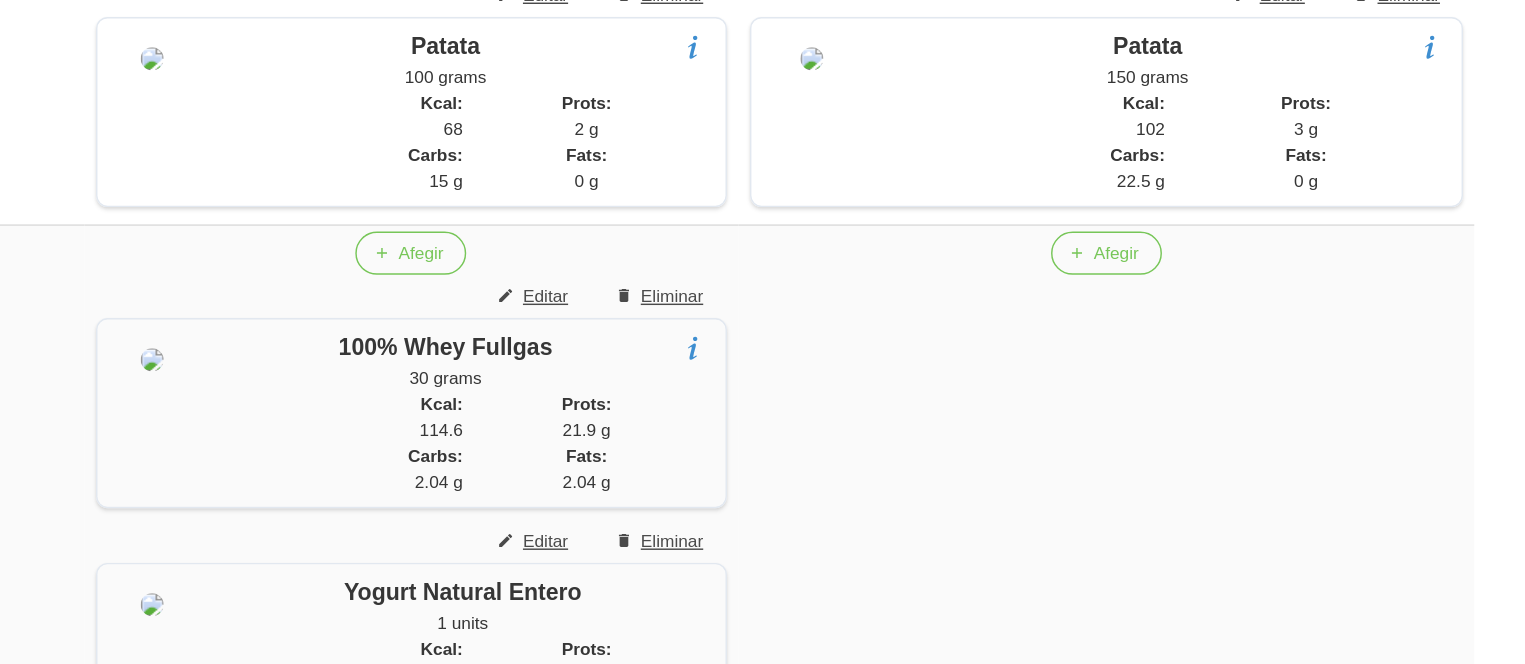 scroll, scrollTop: 1724, scrollLeft: 0, axis: vertical 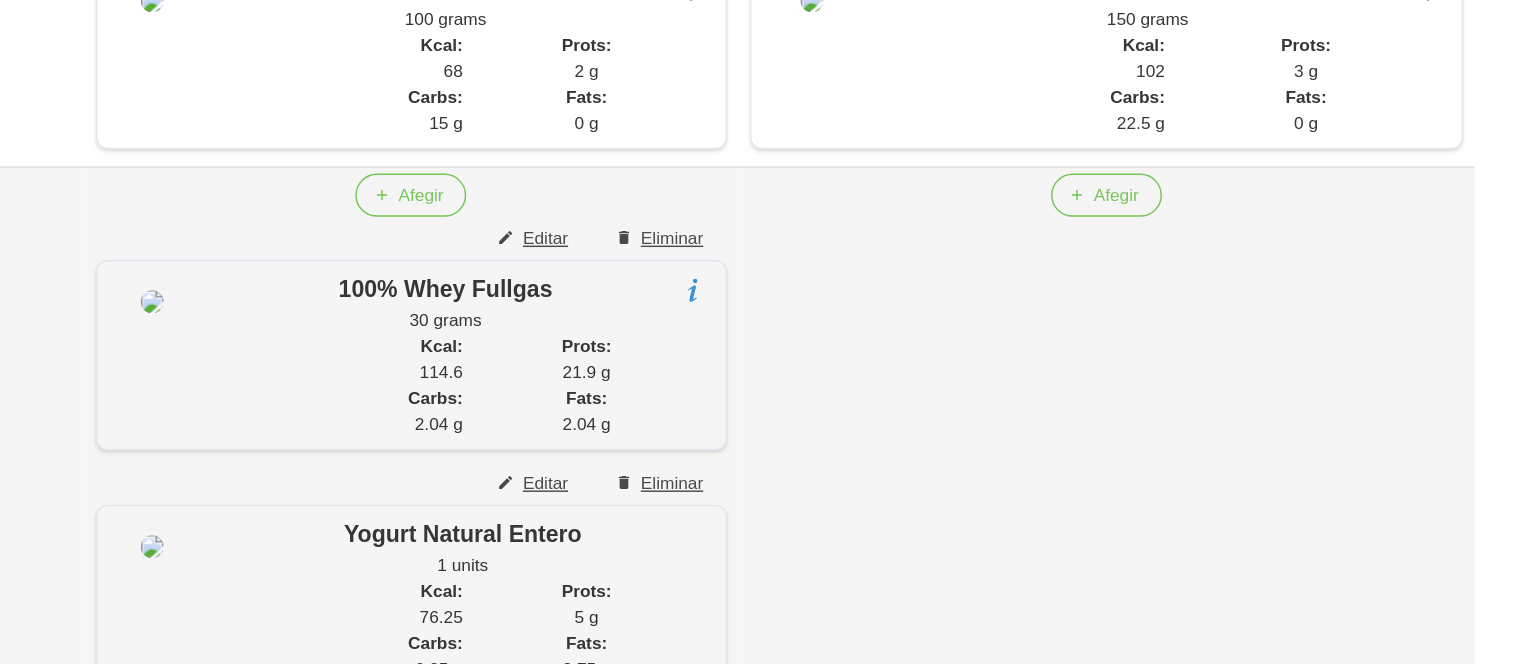 click on "Afegir" at bounding box center (1221, 593) 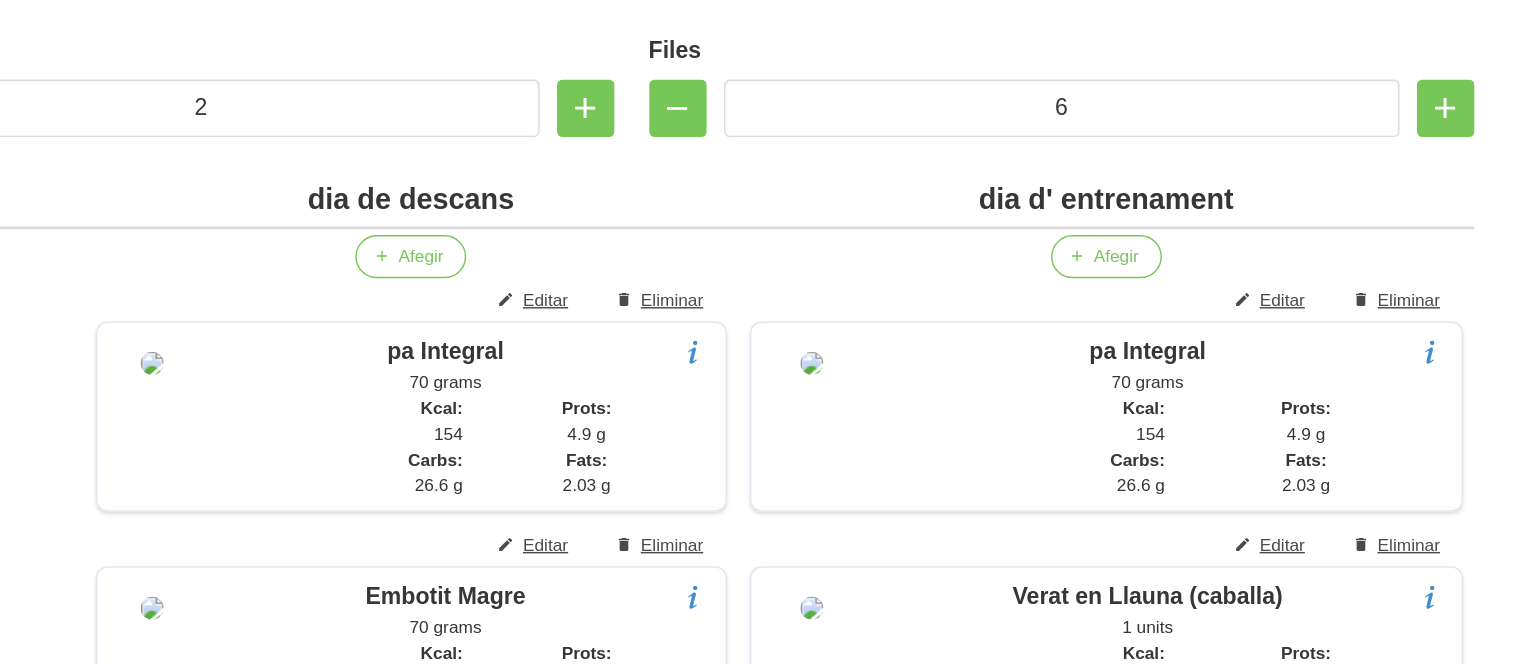scroll, scrollTop: 405, scrollLeft: 0, axis: vertical 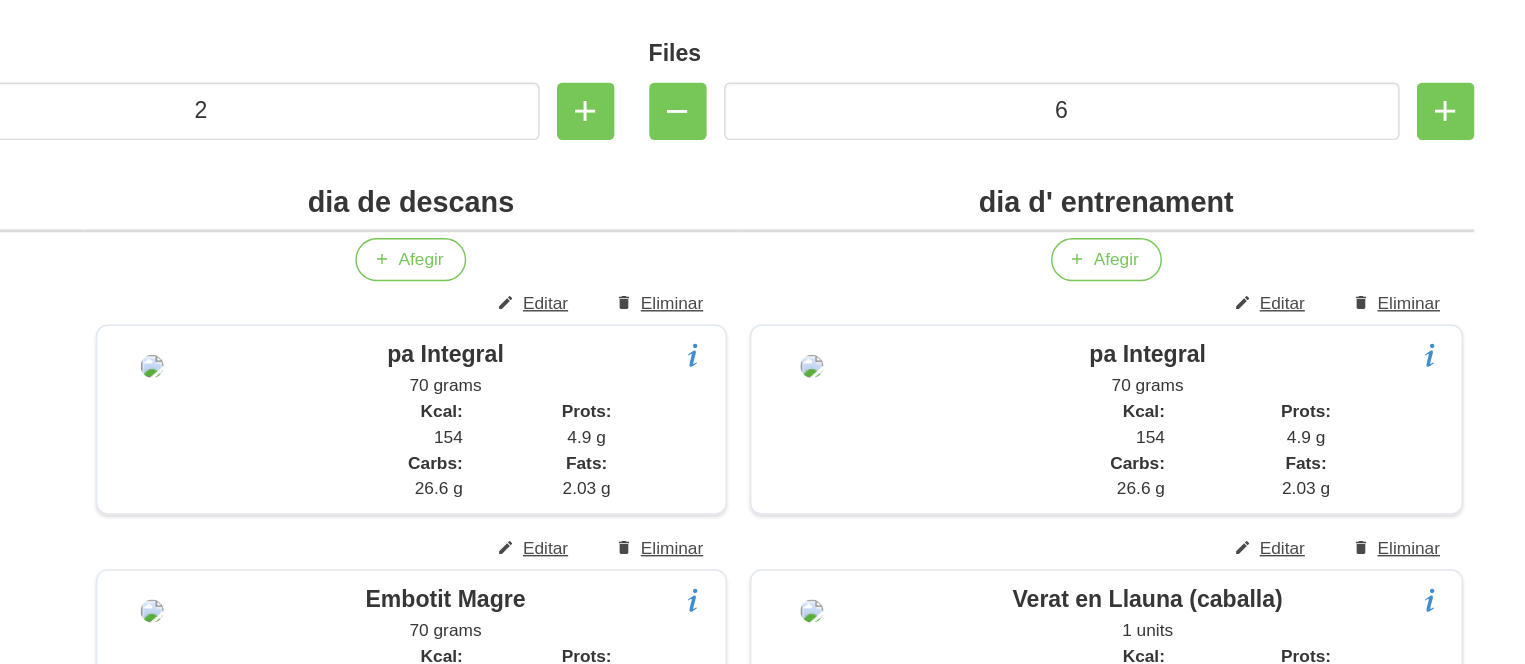 click on "Columnes     2             Files     6               dia de descans dia d' entrenament   esmorzar     Afegir       Editar       Eliminar           pa Integral     70 grams
Pa integral en llesques o barra.    Kcal:     154   Prots:     4.9 g   Carbs:     26.6 g   Fats:     2.03 g     Editar       Eliminar           Embotit Magre     70 grams
Pernil salat, llom embotxat, cecina.    Kcal:     126   Prots:     22.4 g   Carbs:     0.35 g   Fats:     5.25 g     Afegir       Editar       Eliminar           pa Integral     70 grams
Pa integral en llesques o barra.    Kcal:     154   Prots:     4.9 g   Carbs:     26.6 g   Fats:     2.03 g     Editar       Eliminar           Verat en Llauna (caballa)     1 units
Llauna petita de verat en oli d' oliva verge, (premsant per treure tot l' oli)    Kcal:     84   Prots:     14.4 g   Carbs:     0 g   Fats:     6.6 g     Editar       Eliminar           ous     2 units
ous sencers i truites    Kcal:     201.6" at bounding box center (891, 1624) 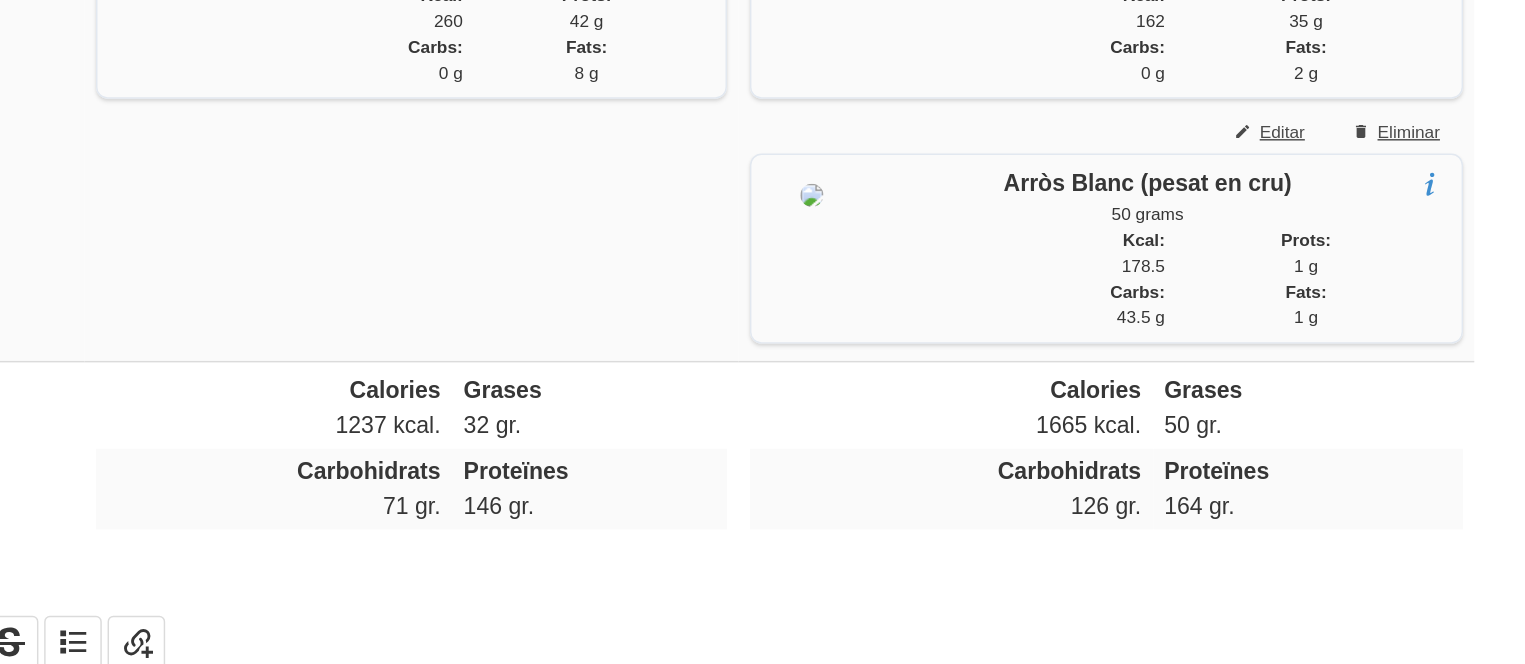scroll, scrollTop: 3108, scrollLeft: 0, axis: vertical 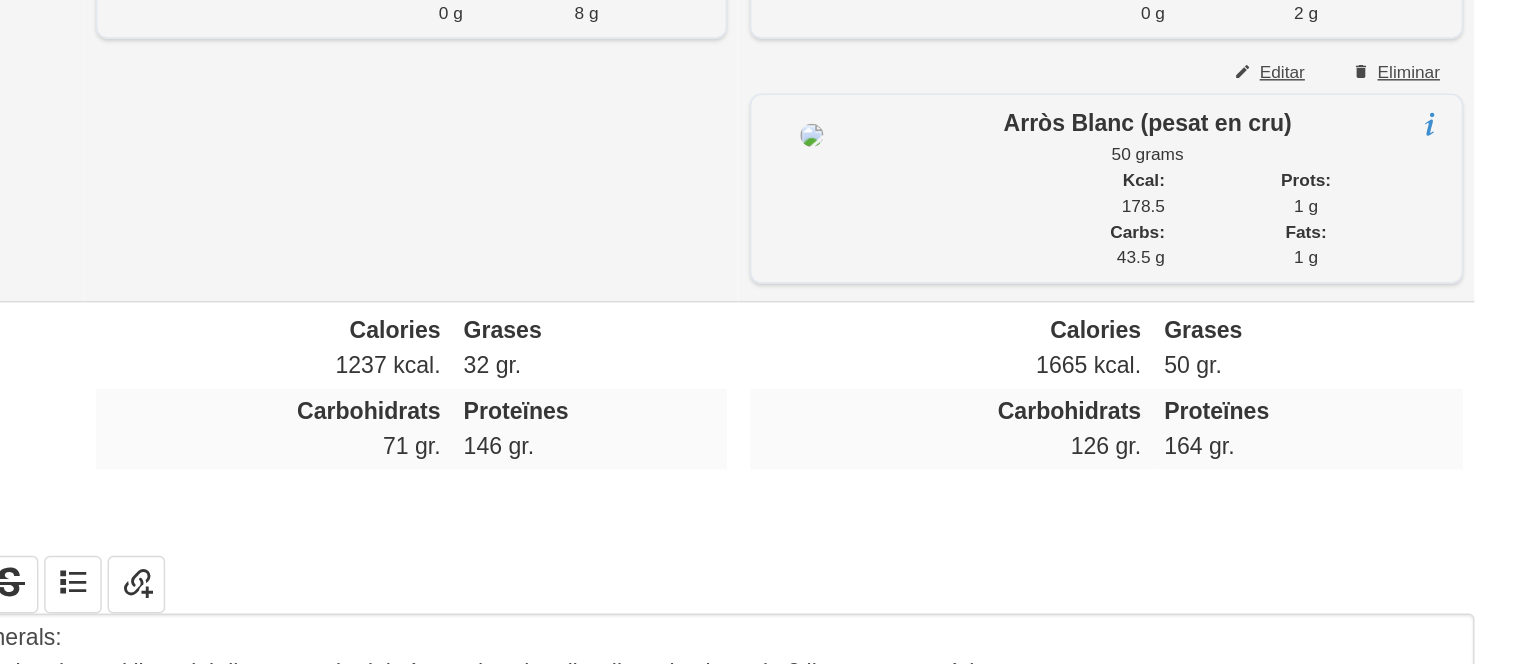 click on "Afegir       Editar       Eliminar           Llegum Cuit     100 grams
Llenties, cigrons, mongetes, pèsols   Kcal:     130   Prots:     10 g   Carbs:     21 g   Fats:     1.5 g     Editar       Eliminar           Peix Blanc     200 grams
Lluç, rap, sipia, calamar, llenguado, bacallà   Kcal:     162   Prots:     35 g   Carbs:     0 g   Fats:     2 g     Editar       Eliminar           Arròs Blanc (pesat en cru)     50 grams
Arròs blanc pesat en cru.    Kcal:     178.5   Prots:     1 g   Carbs:     43.5 g   Fats:     1 g" at bounding box center [1221, 137] 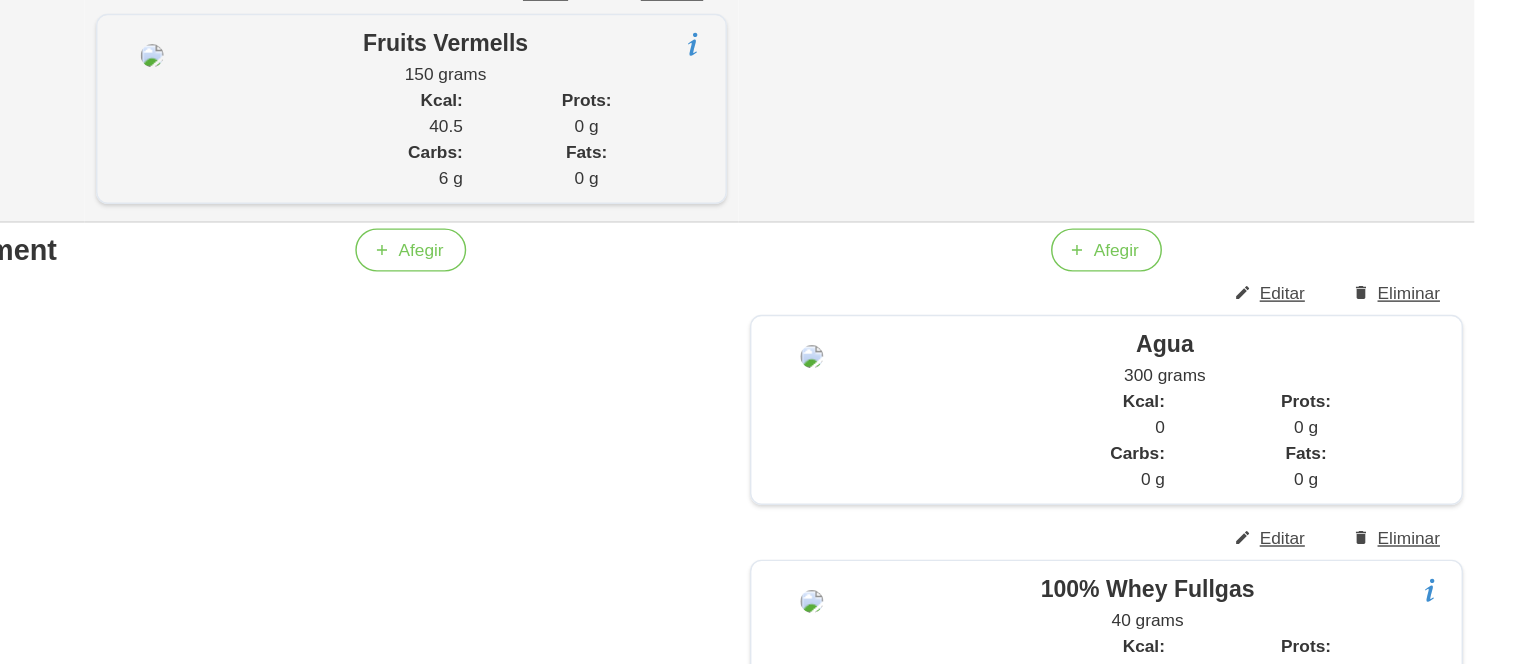scroll, scrollTop: 0, scrollLeft: 0, axis: both 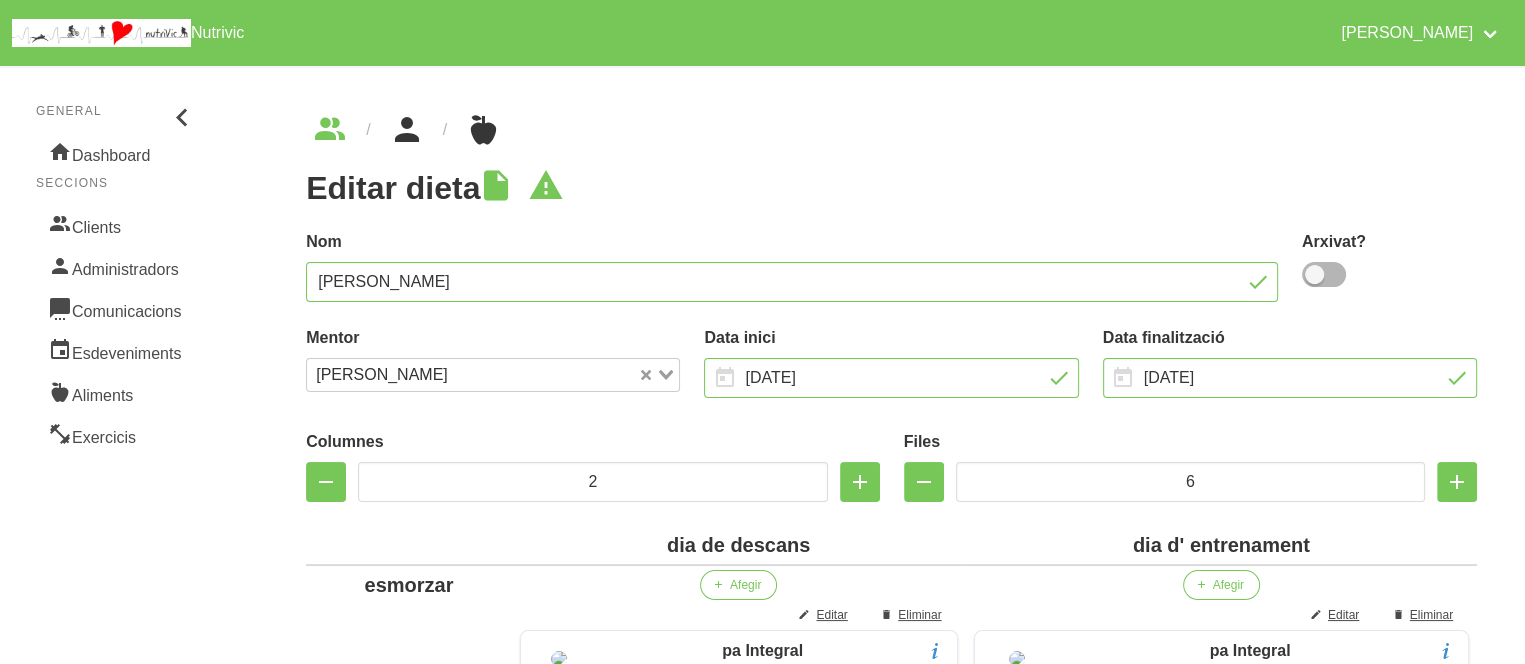 click at bounding box center (407, 130) 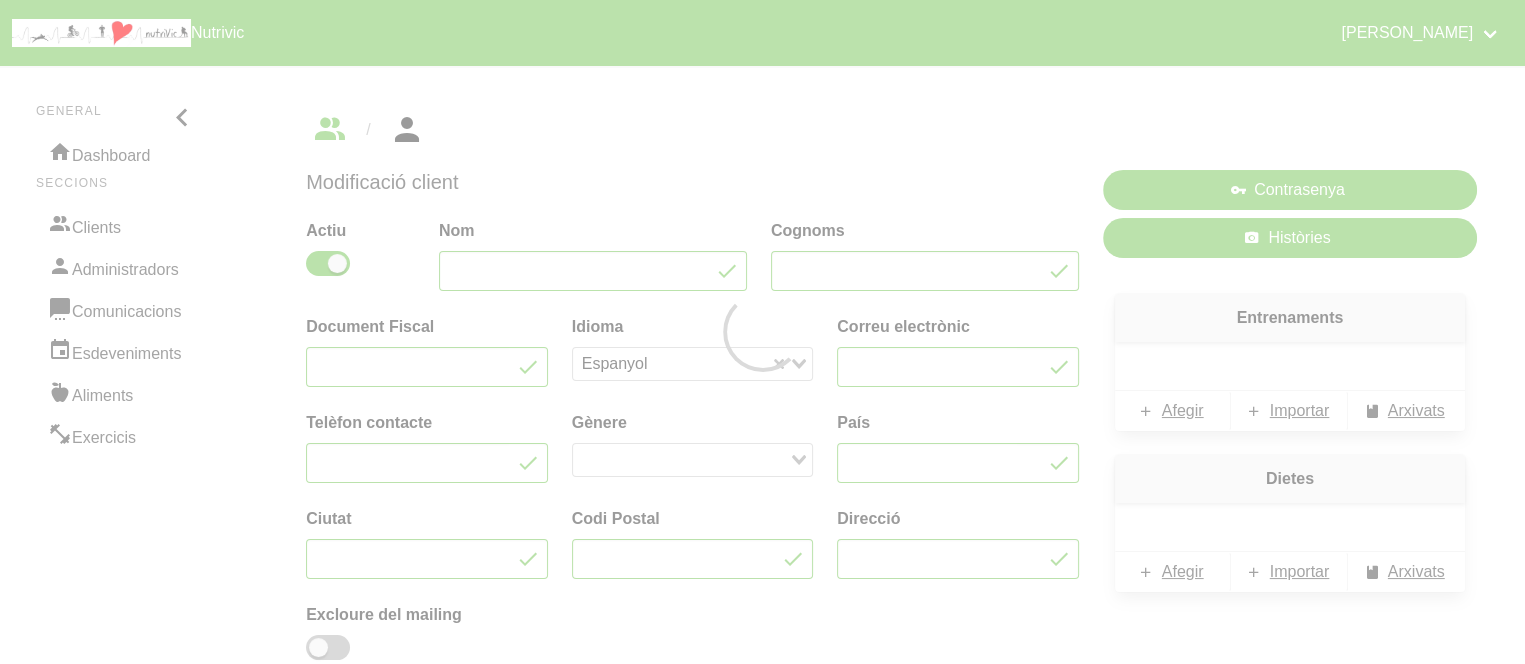 type on "Verónica" 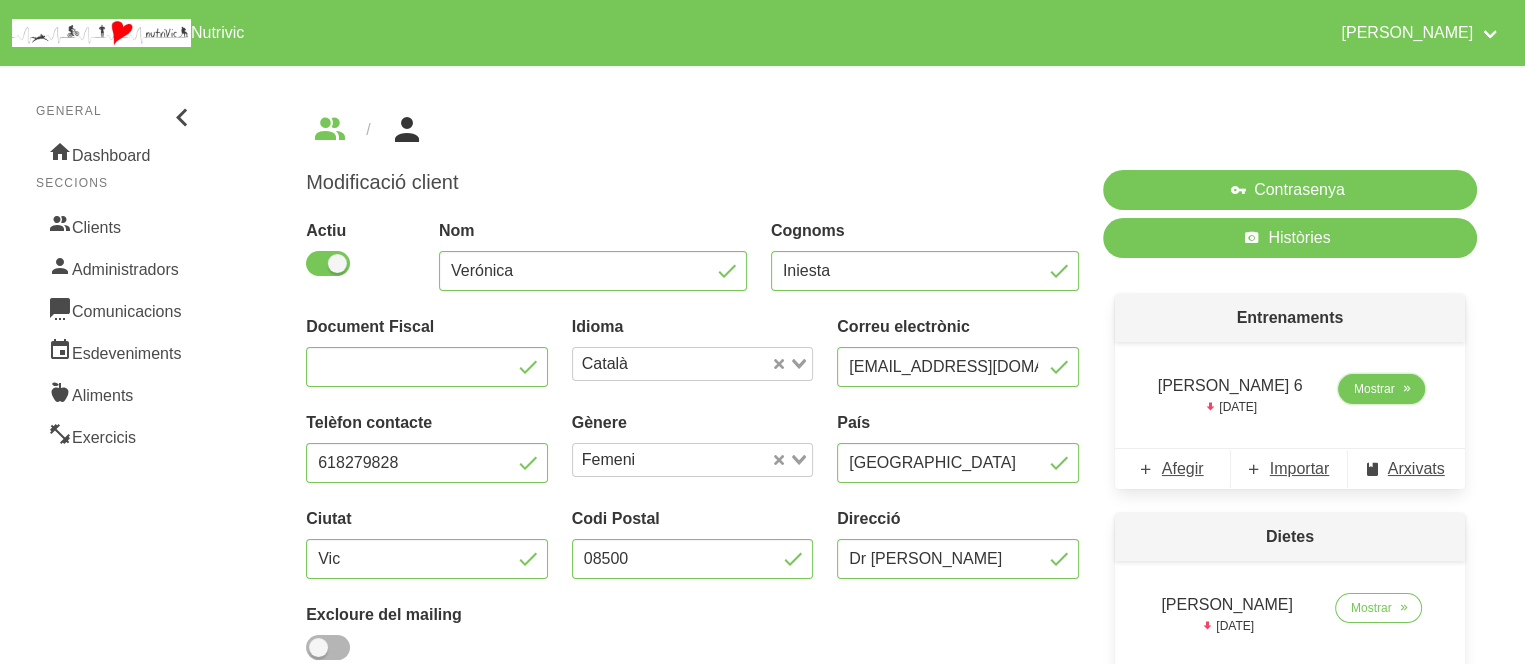 click on "Mostrar" at bounding box center [1374, 389] 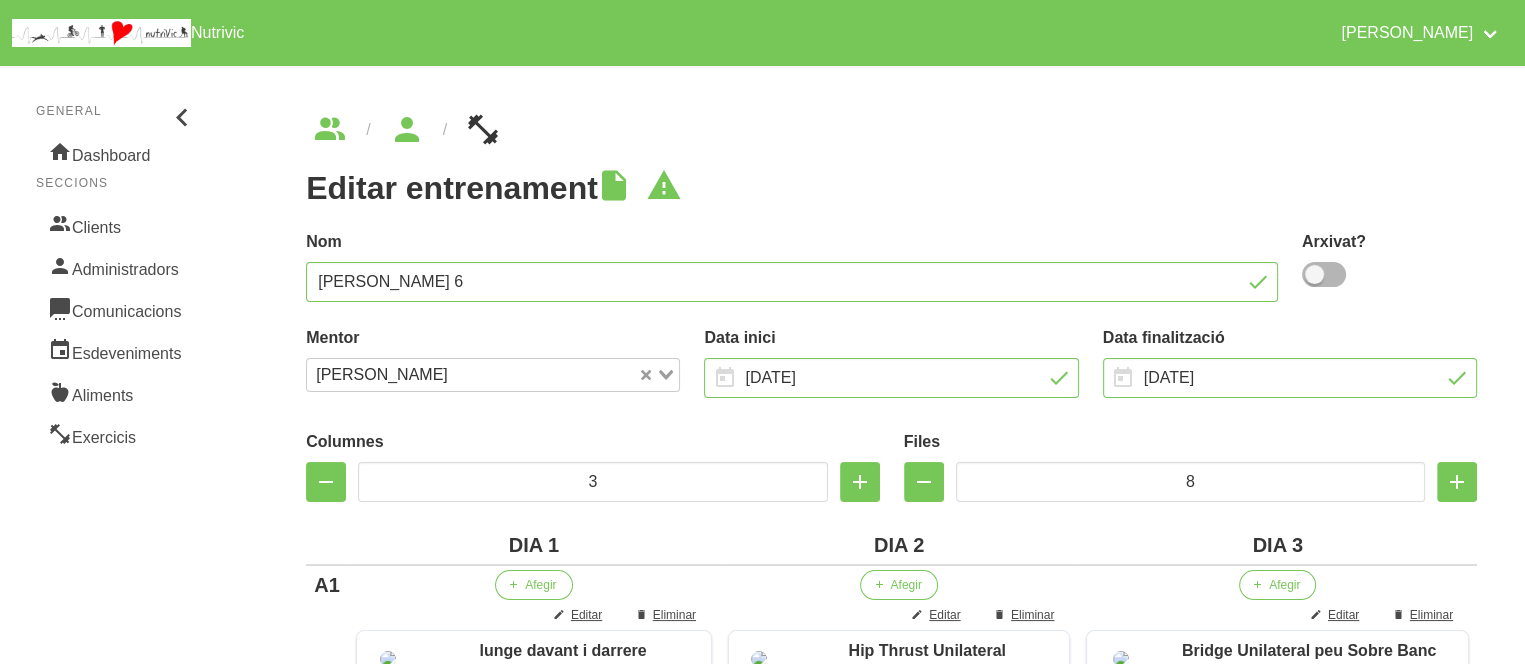 click on "Editar entrenament
false
1c04be55-8487-40f9-80cf-86f6d9ff5743
Nom
[PERSON_NAME] 6
Arxivat?
Mentor
[PERSON_NAME]
Loading...
Data inici
[DATE]
January
February
March
April
May" at bounding box center (891, 1094) 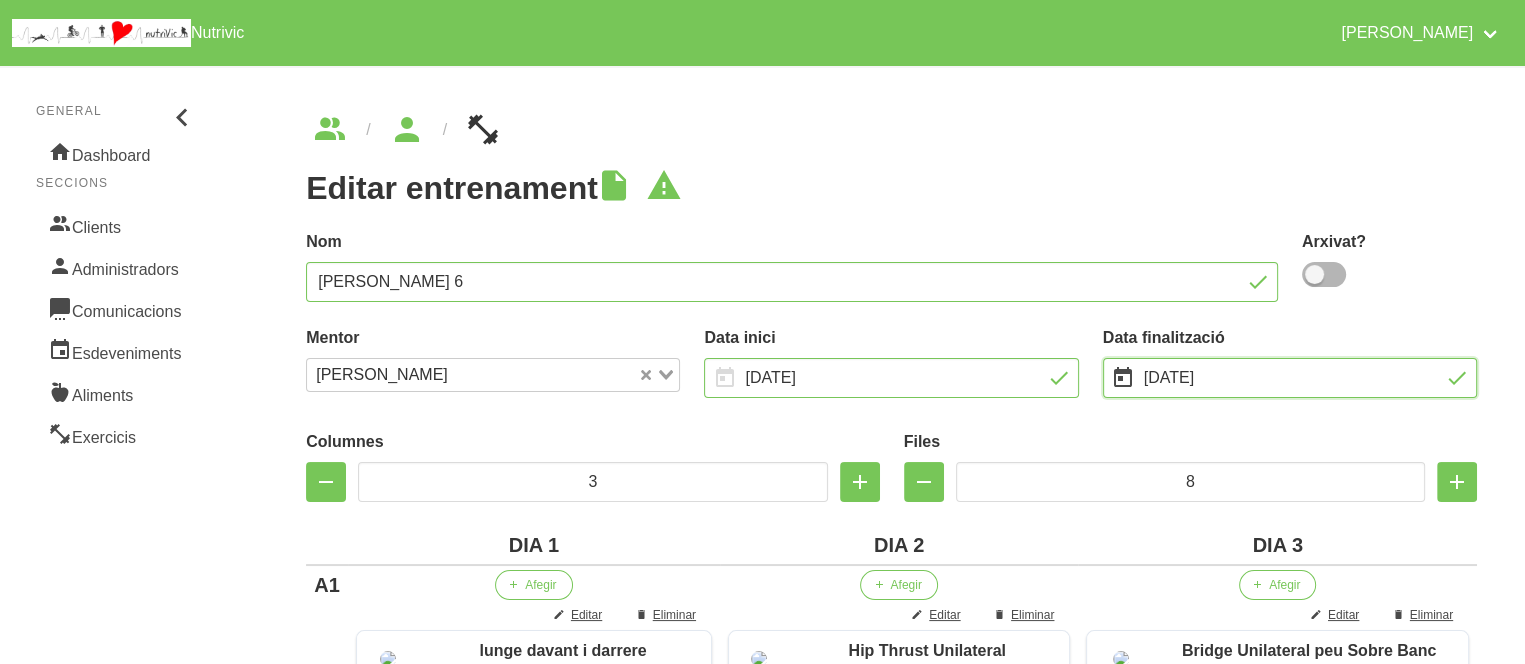 click on "[DATE]" at bounding box center (1290, 378) 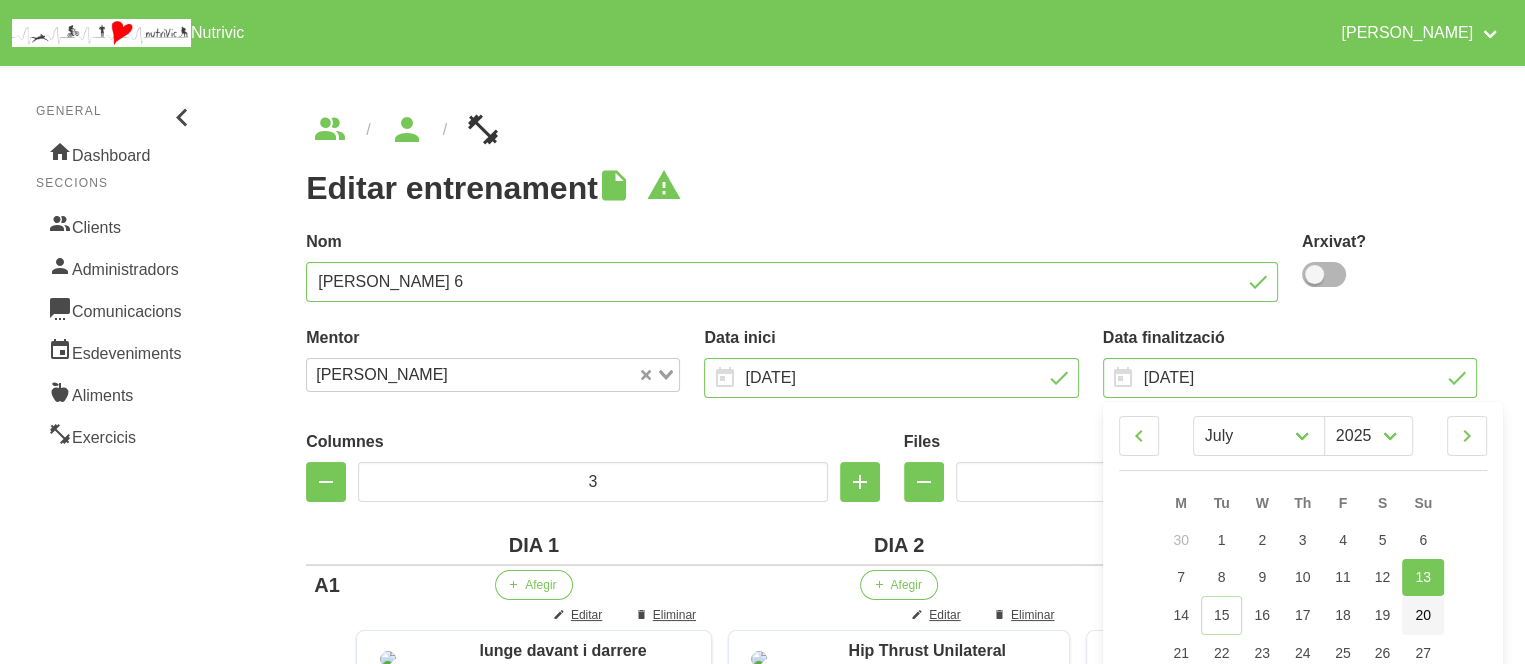 click on "20" at bounding box center [1423, 615] 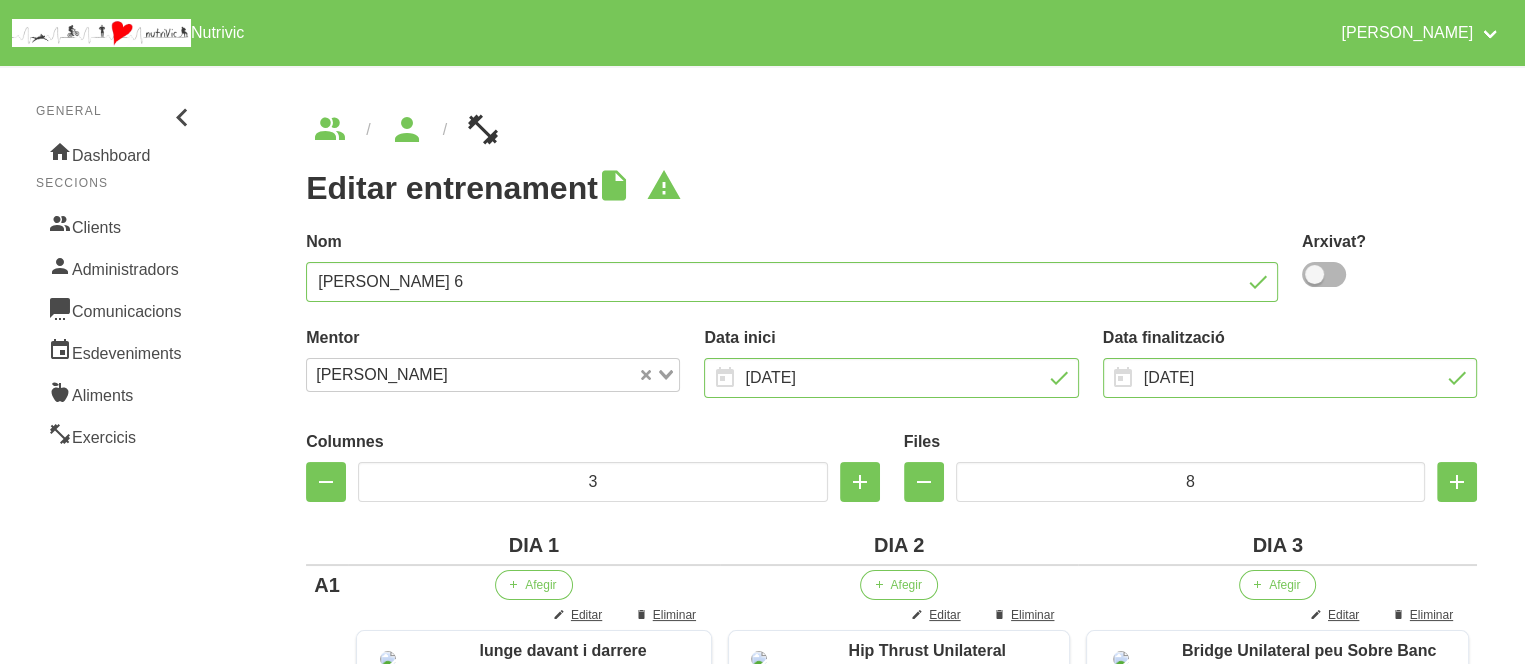 click on "Editar entrenament
false
1c04be55-8487-40f9-80cf-86f6d9ff5743
Nom
[PERSON_NAME] 6
Arxivat?
Mentor
[PERSON_NAME]
Loading...
Data inici
[DATE]
January
February
March
April
May" at bounding box center (891, 1094) 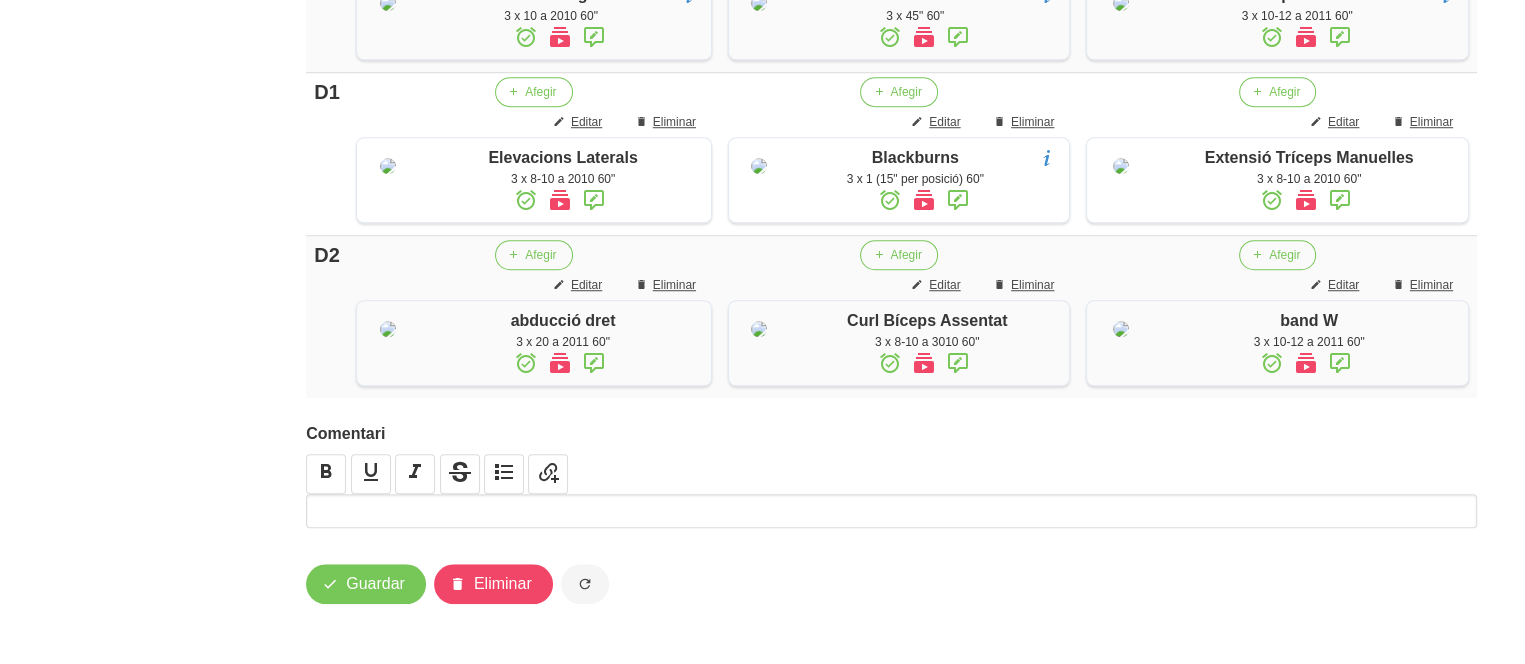 scroll, scrollTop: 1956, scrollLeft: 0, axis: vertical 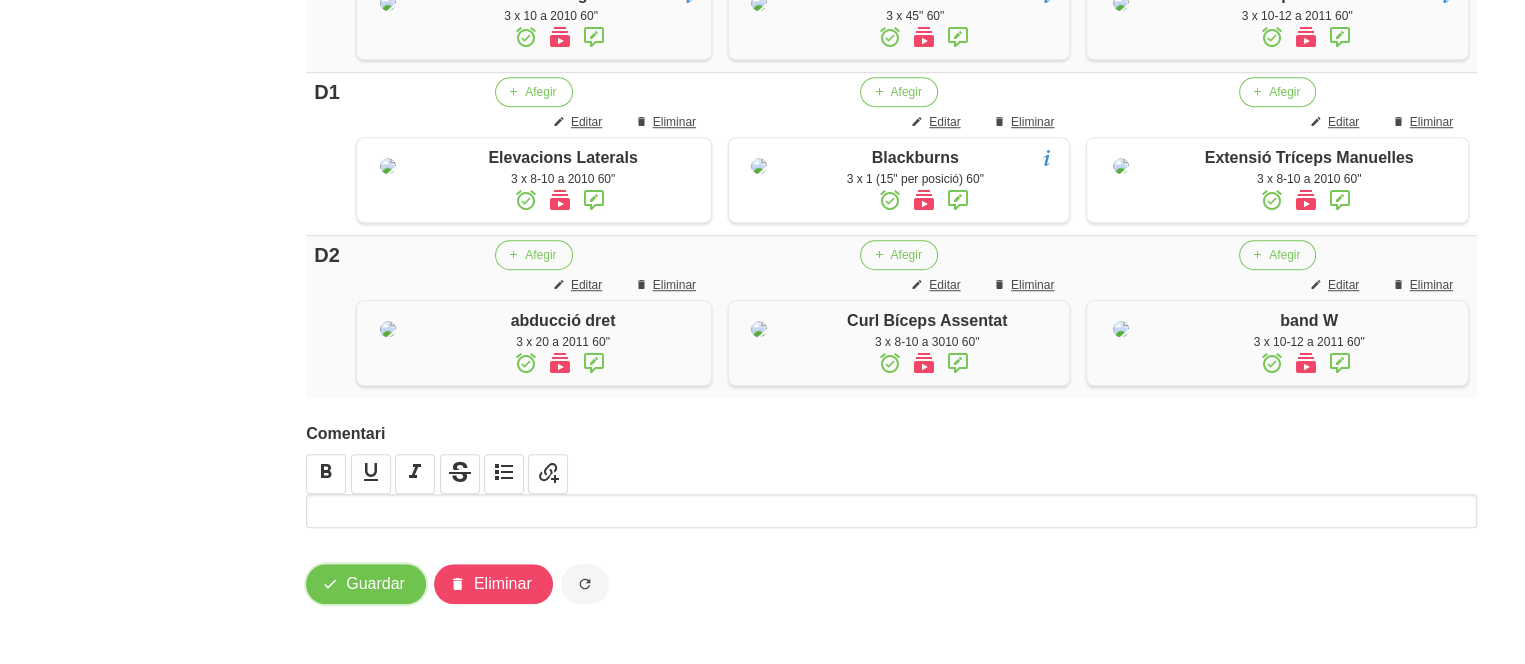 click on "Guardar" at bounding box center [375, 584] 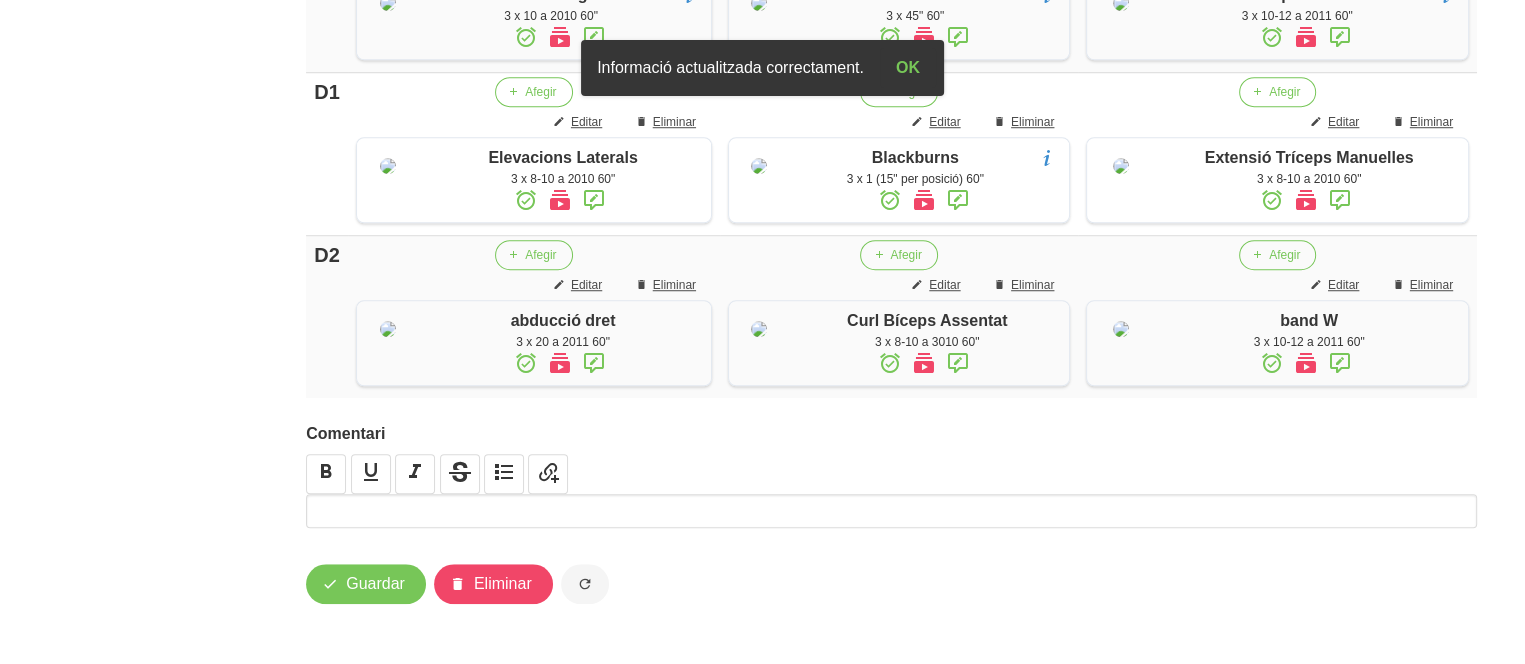 click on "General
Dashboard
Seccions
Clients
Administradors
Comunicacions
Esdeveniments
Aliments
Exercicis" at bounding box center [117, -377] 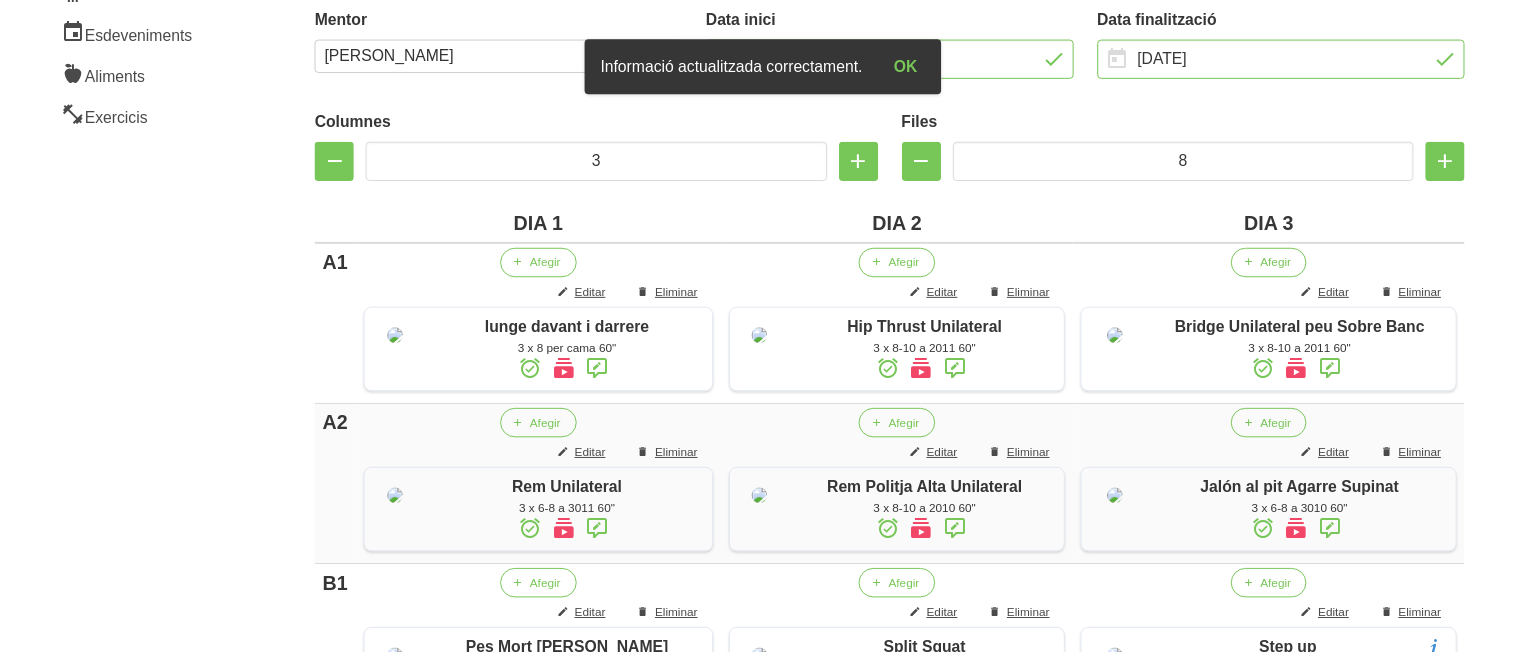 scroll, scrollTop: 316, scrollLeft: 0, axis: vertical 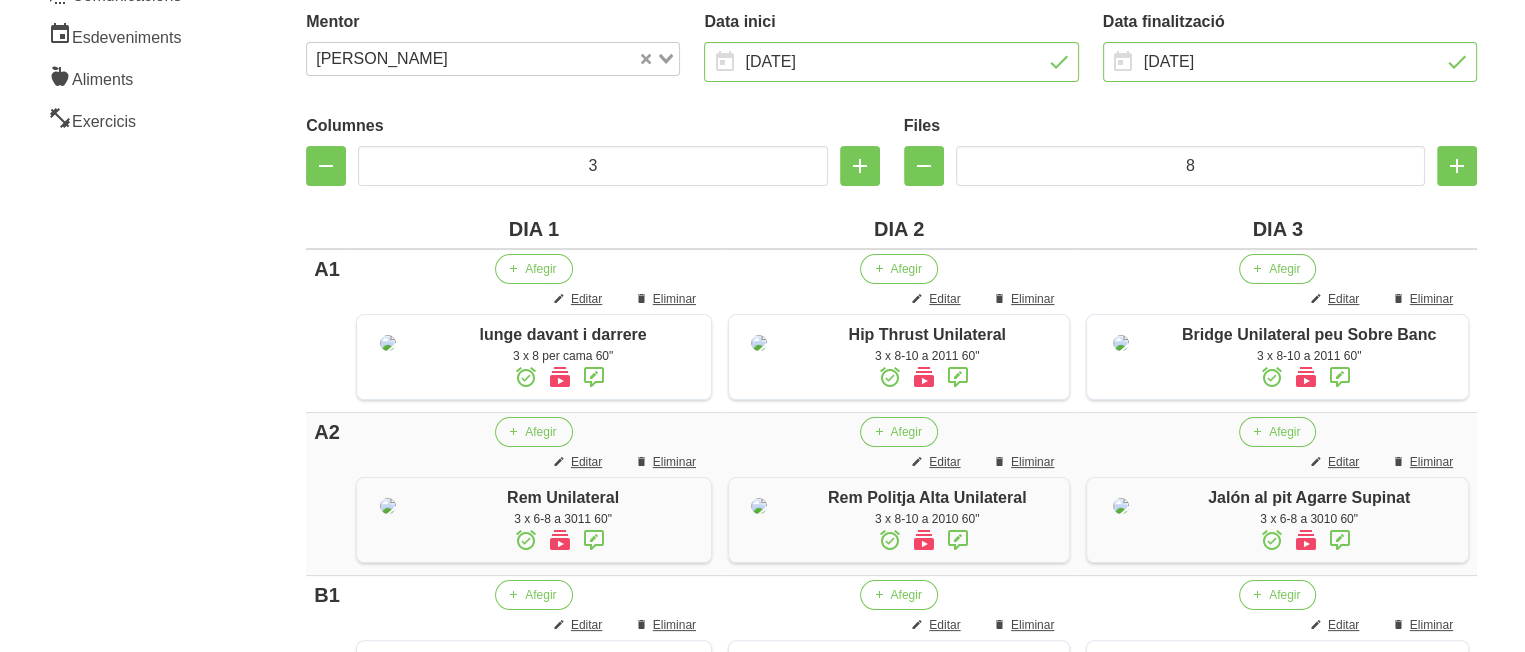 click on "Columnes     3             Files     8               DIA 1 DIA 2 DIA 3   A1     Afegir       Editar       Eliminar         lunge davant i darrere       3 x 8 per cama 60"
Afegir       Editar       Eliminar         Hip Thrust Unilateral       3 x 8-10 a 2011 60"
Afegir       Editar       Eliminar         Bridge Unilateral peu Sobre Banc       3 x 8-10 a 2011 60"
A2     Afegir       Editar       Eliminar         Rem Unilateral       3 x 6-8 a 3011 60"
Afegir       Editar       Eliminar         Rem Politja Alta Unilateral       3 x 8-10 a 2010 60"
Afegir       Editar       Eliminar         Jalón al pit [PERSON_NAME]" at bounding box center (891, 829) 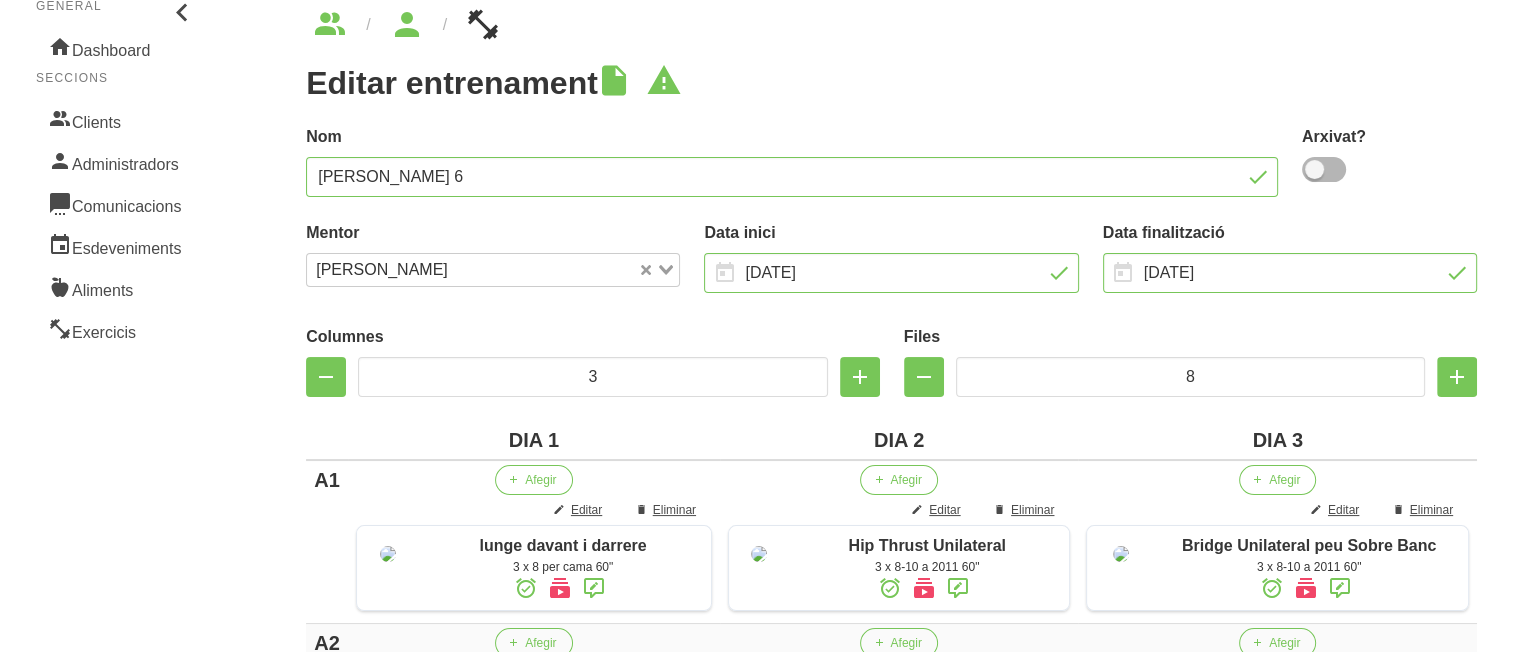 scroll, scrollTop: 0, scrollLeft: 0, axis: both 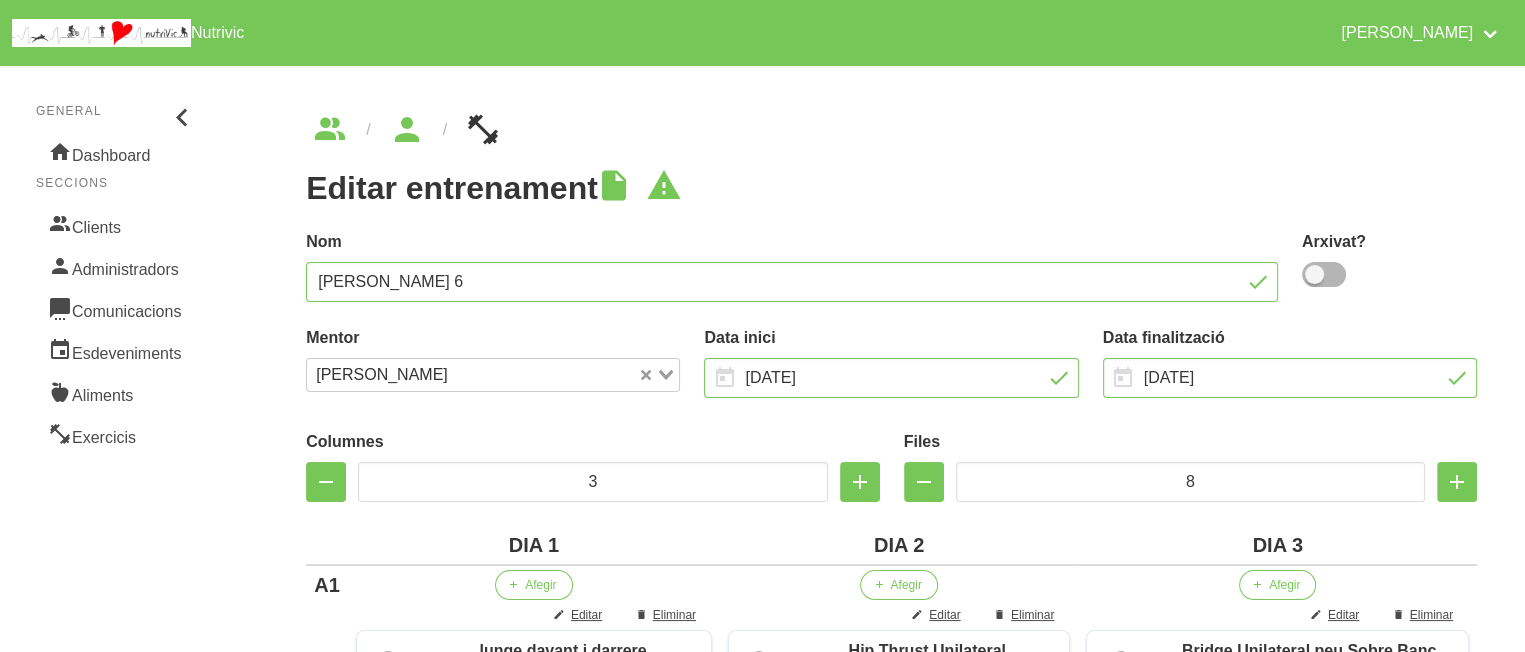 click on "Editar entrenament
false
1c04be55-8487-40f9-80cf-86f6d9ff5743
Nom
[PERSON_NAME] 6
Arxivat?
Mentor
[PERSON_NAME]
Loading...
Data inici
[DATE]
January
February
March
April
May" at bounding box center (891, 1094) 